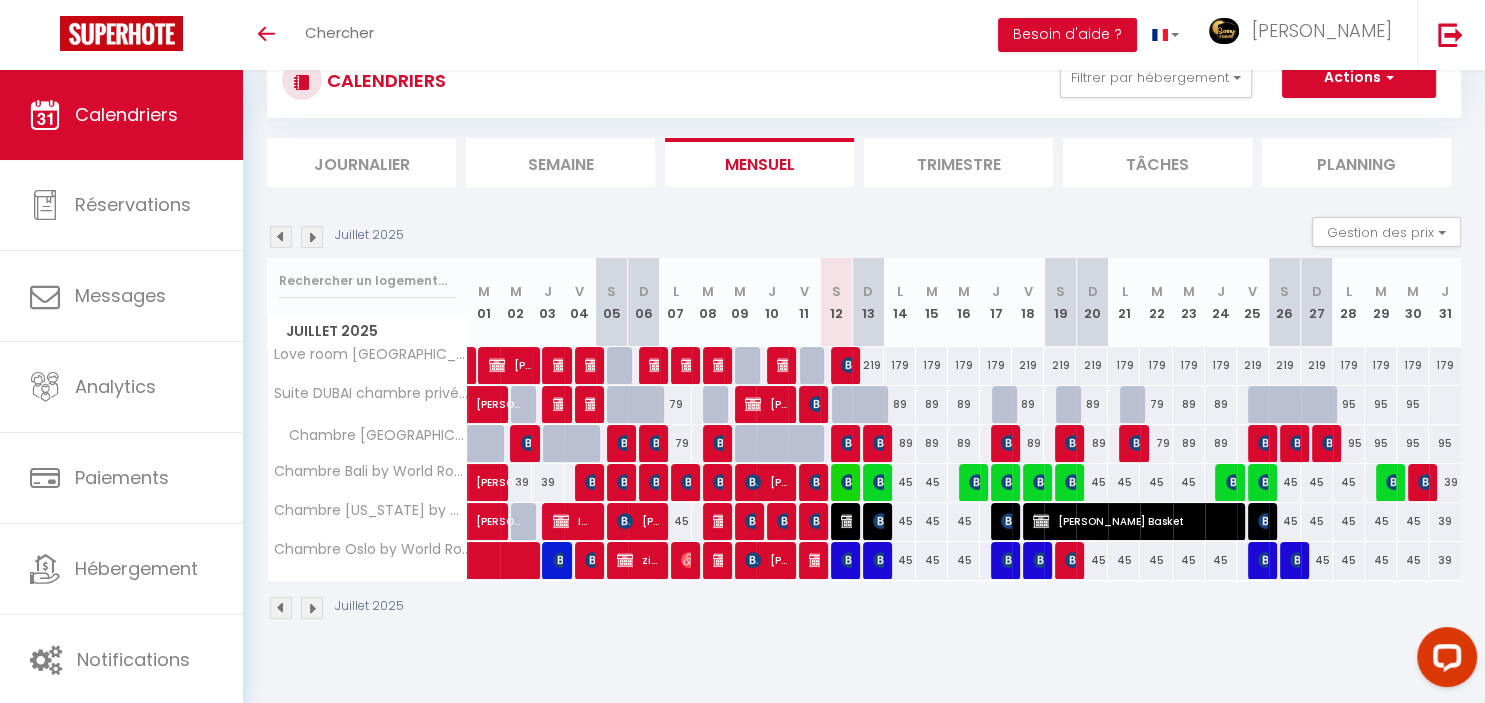 scroll, scrollTop: 70, scrollLeft: 0, axis: vertical 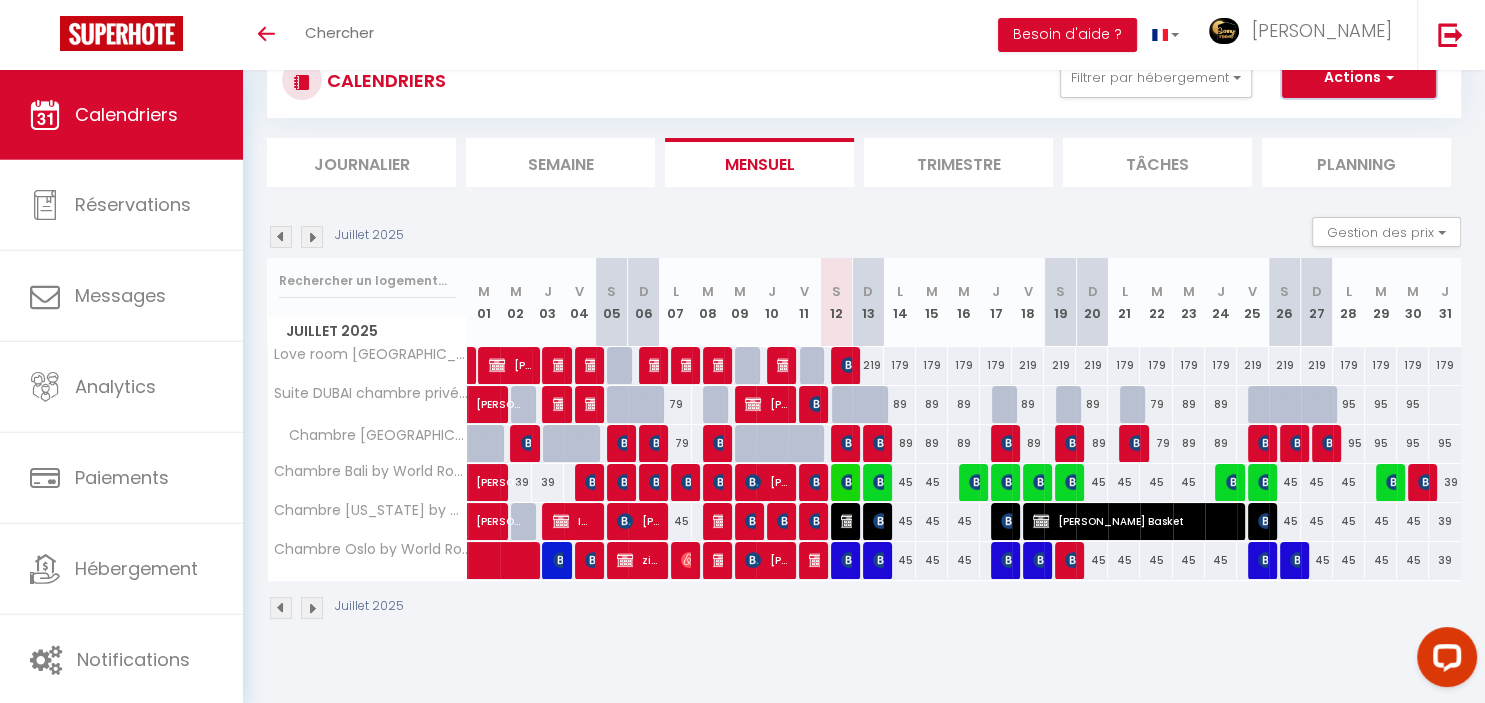 click on "Actions" at bounding box center (1359, 78) 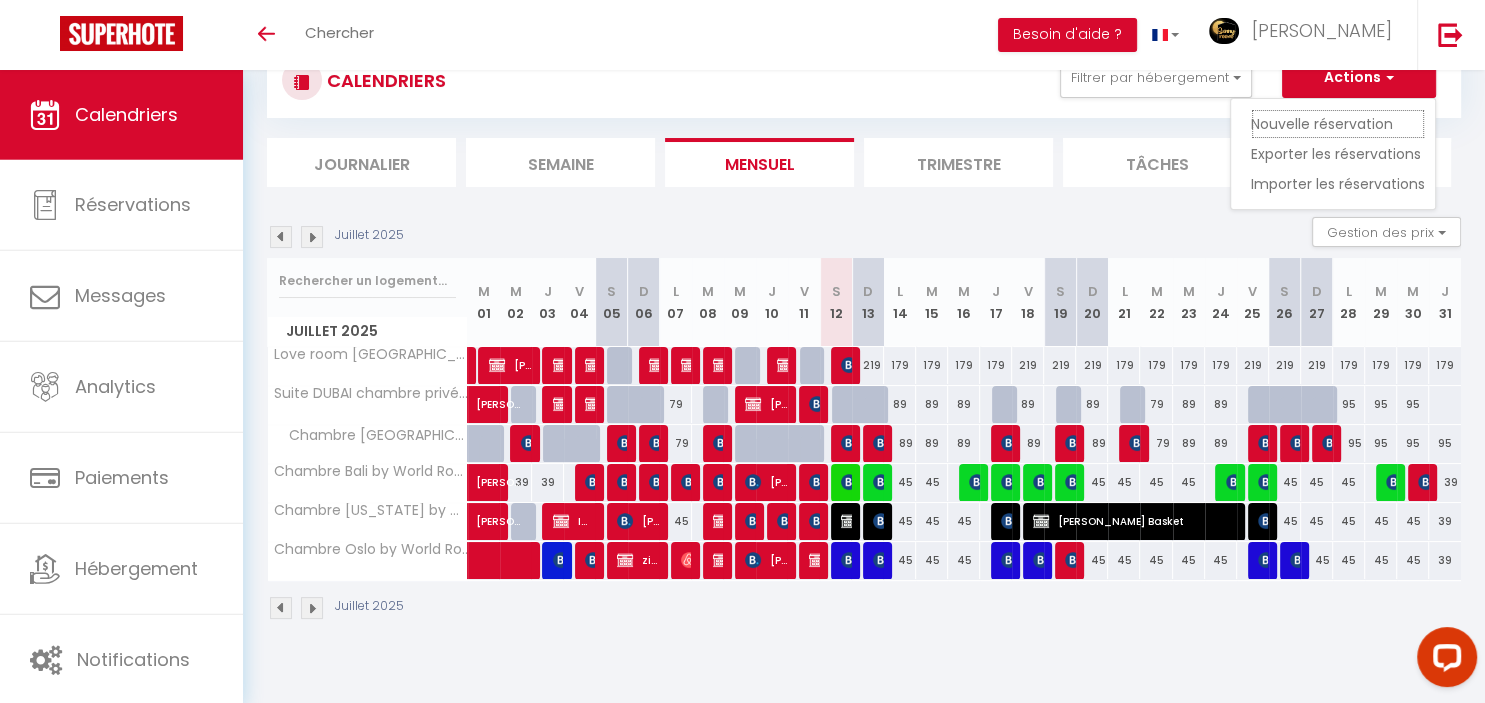 click on "Nouvelle réservation" at bounding box center (1338, 124) 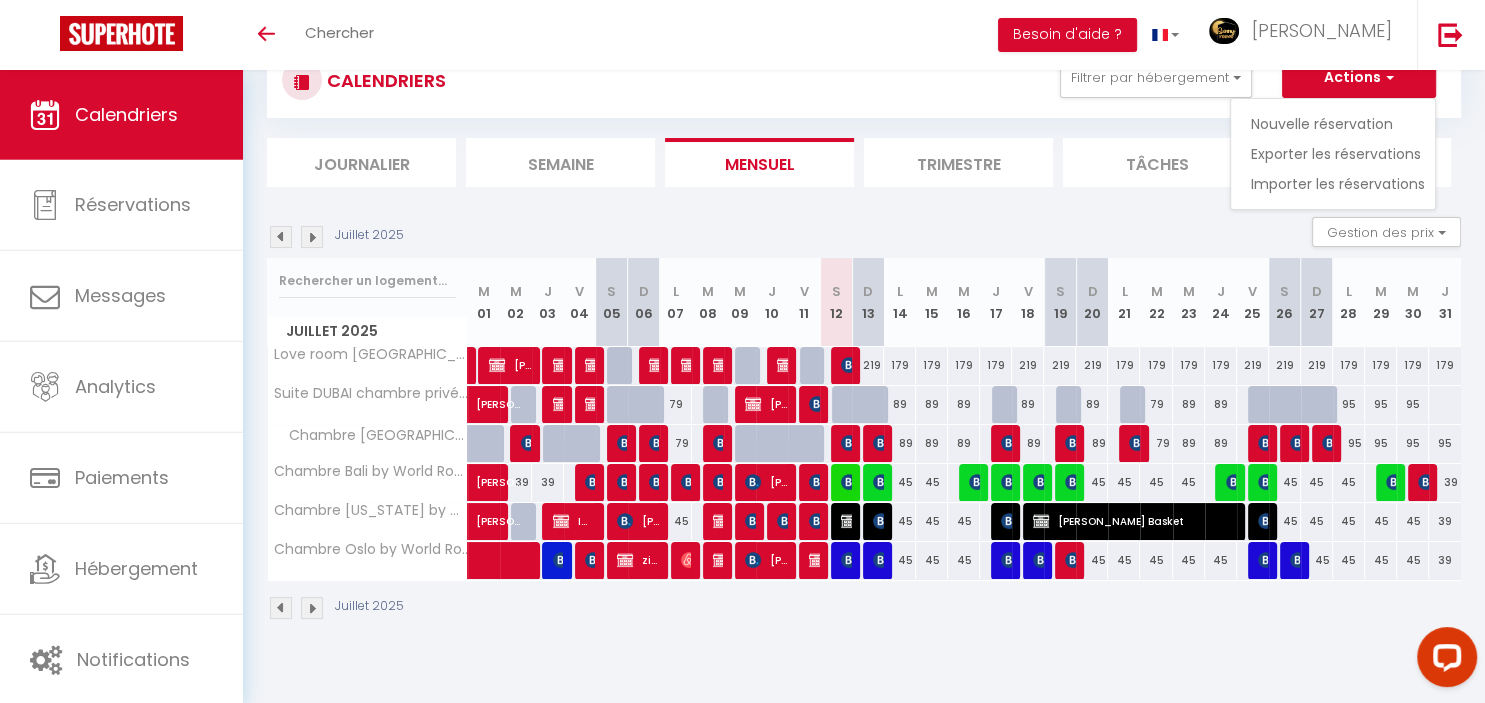 select 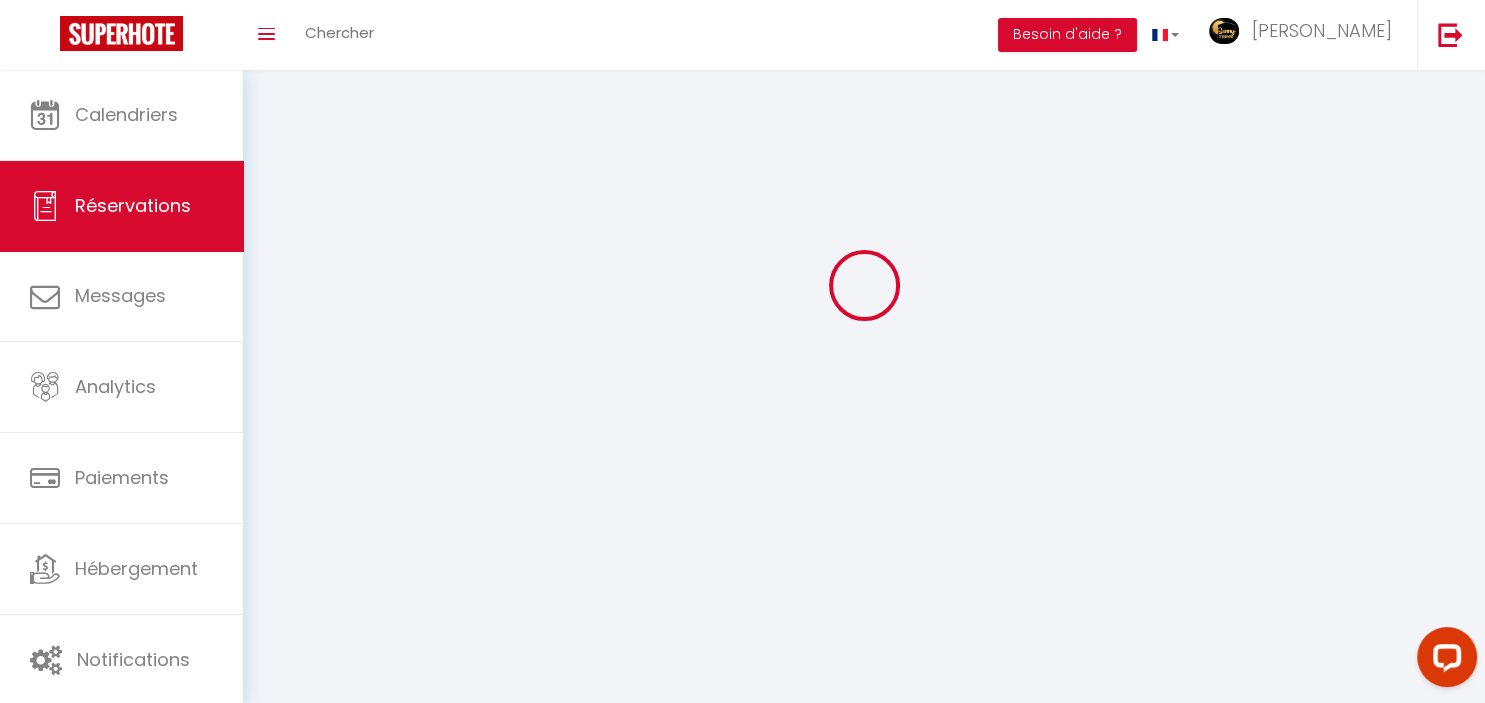 scroll, scrollTop: 0, scrollLeft: 0, axis: both 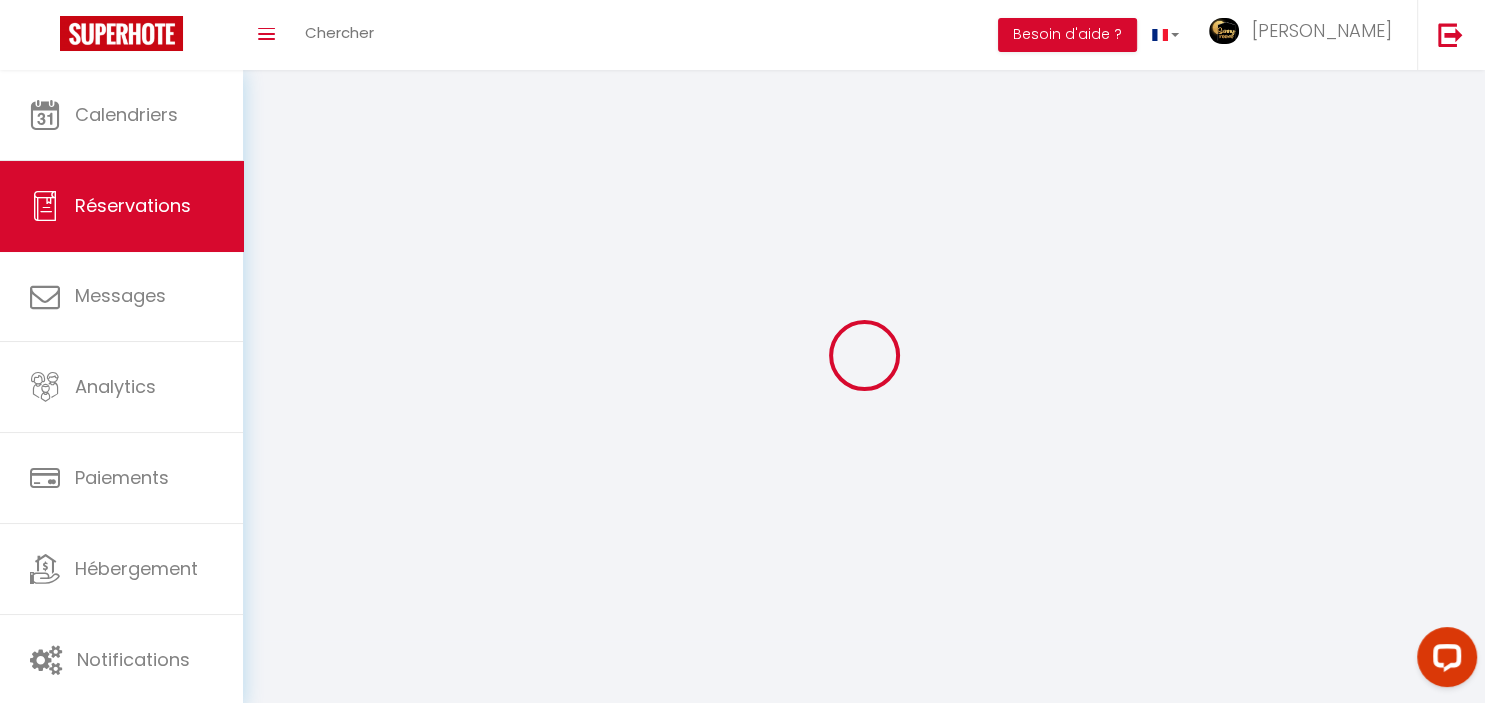 select 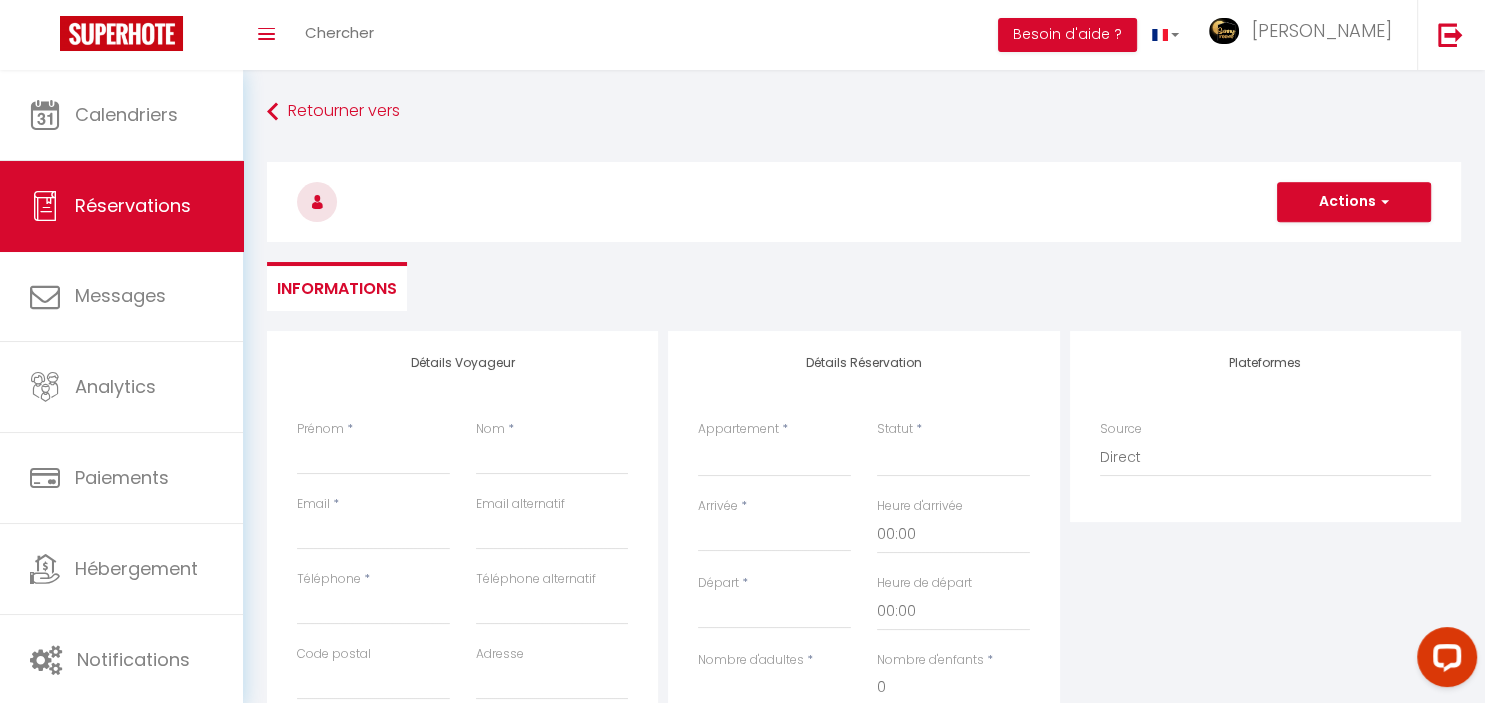 select 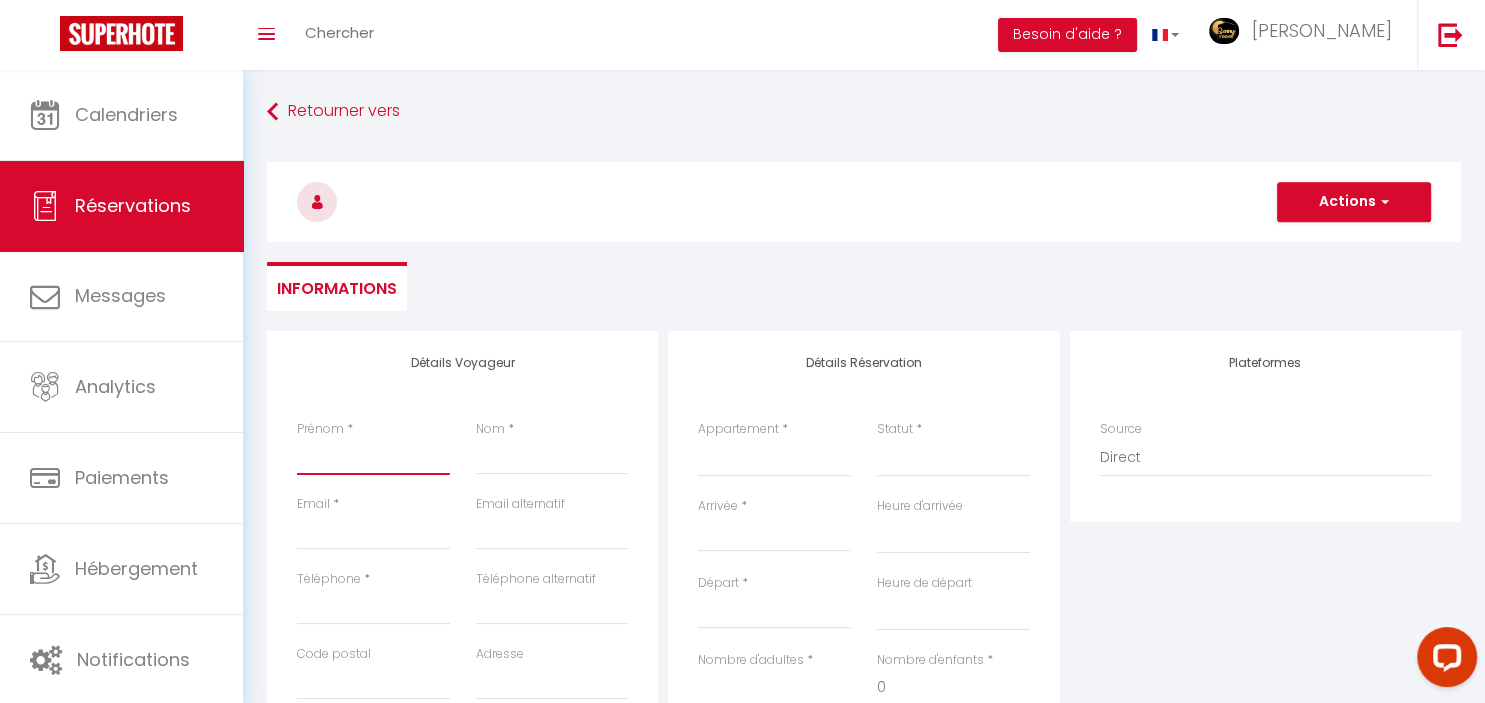 click on "Prénom" at bounding box center (373, 457) 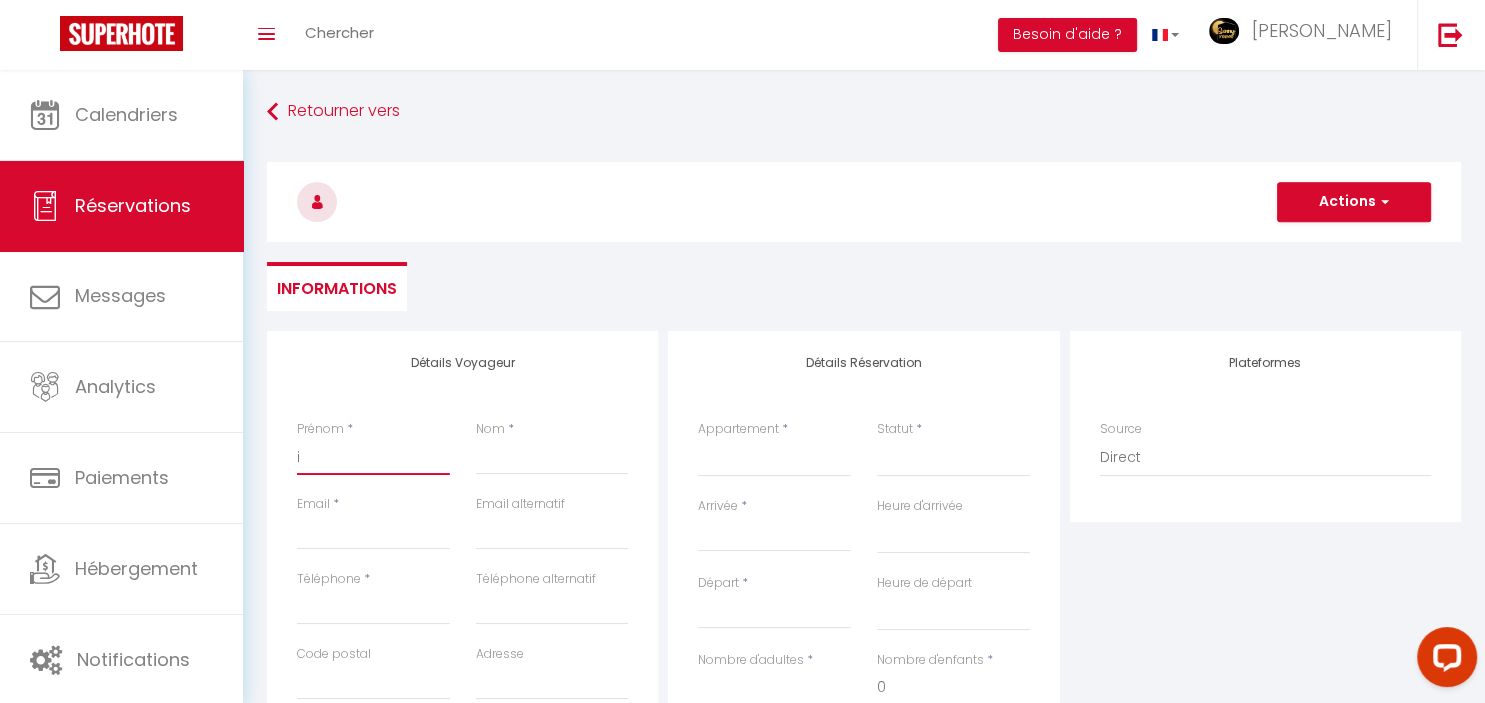 select 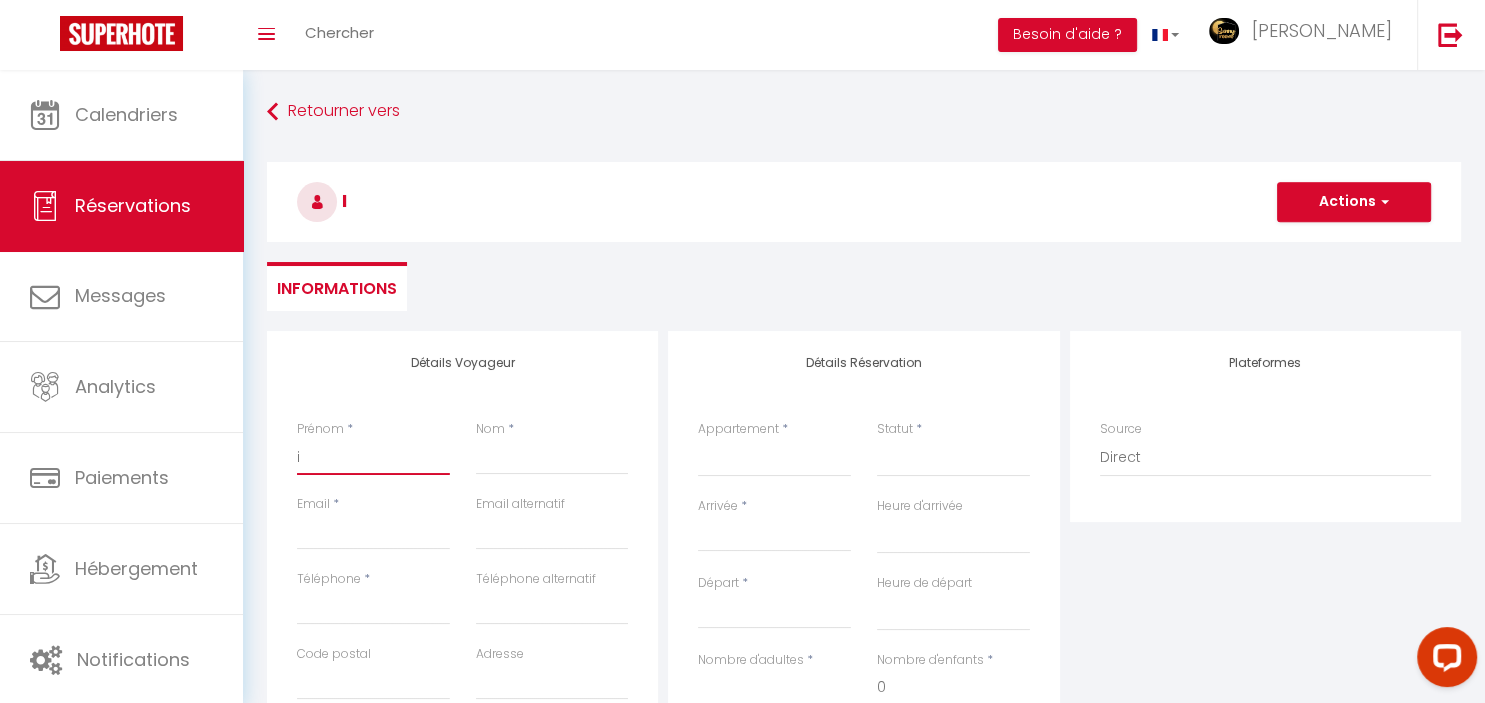 type on "iv" 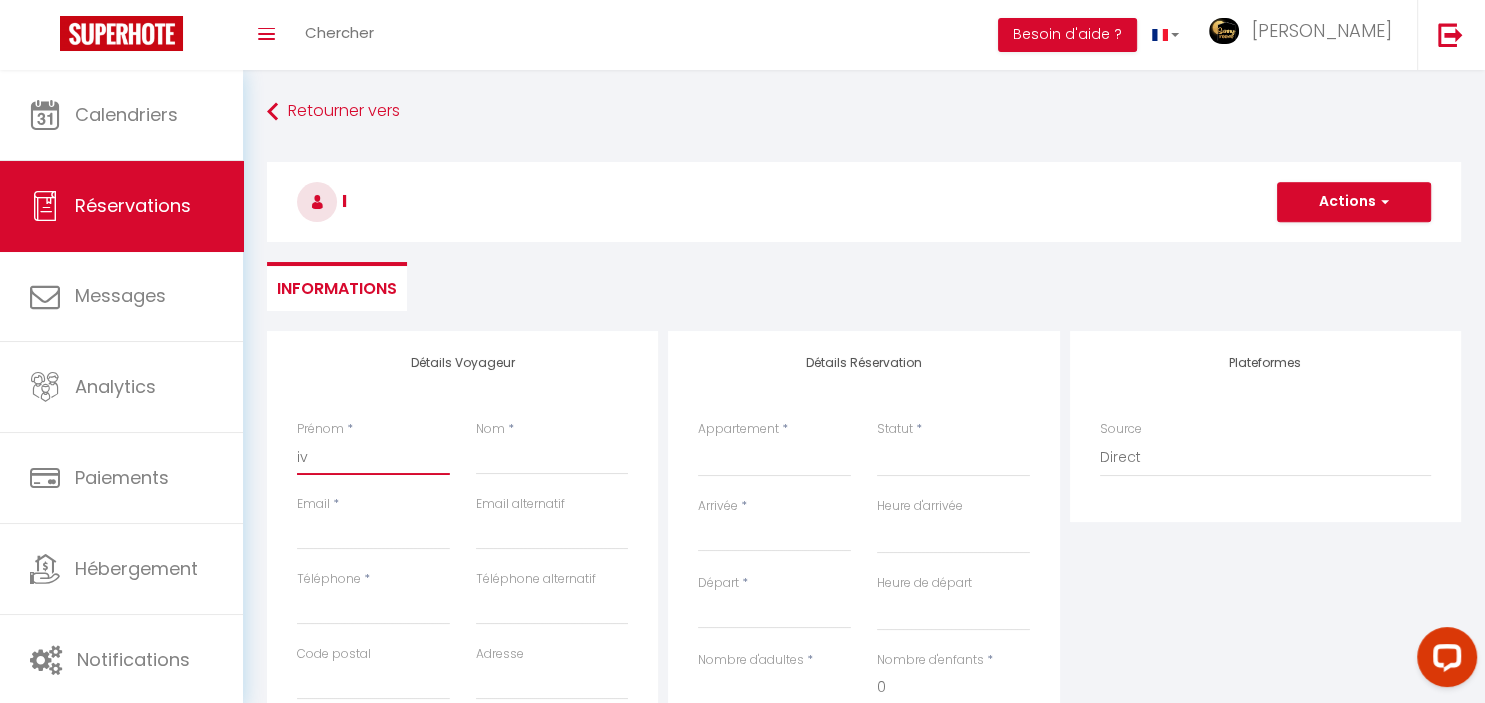 select 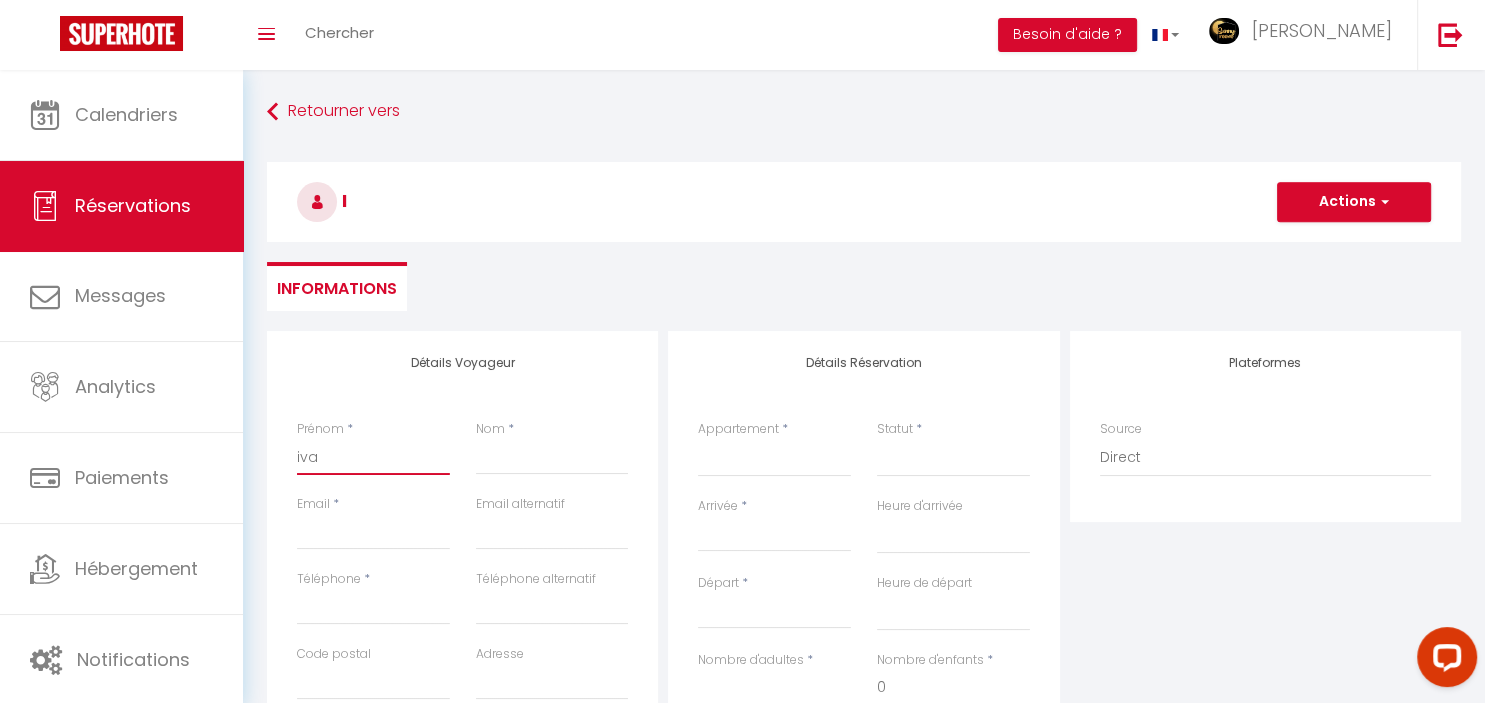 select 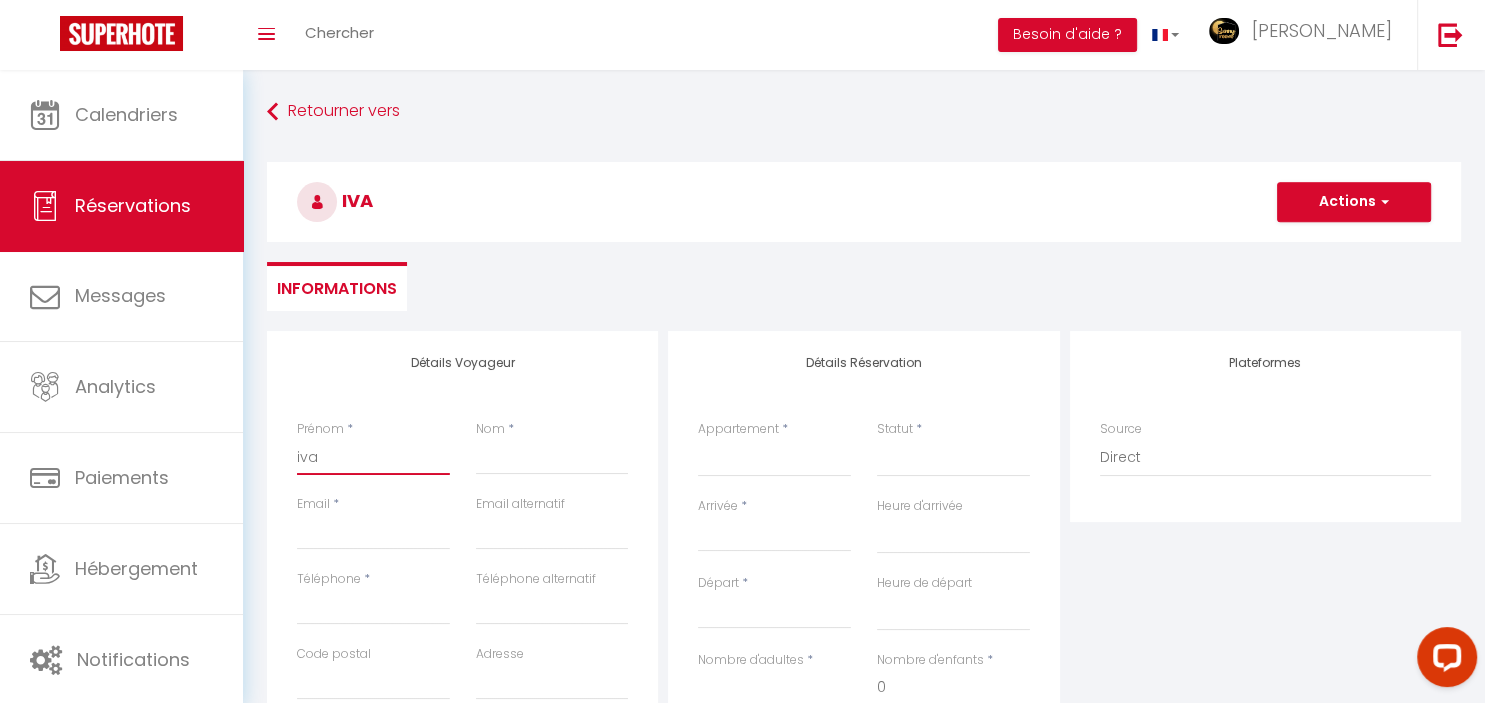 type on "[PERSON_NAME]" 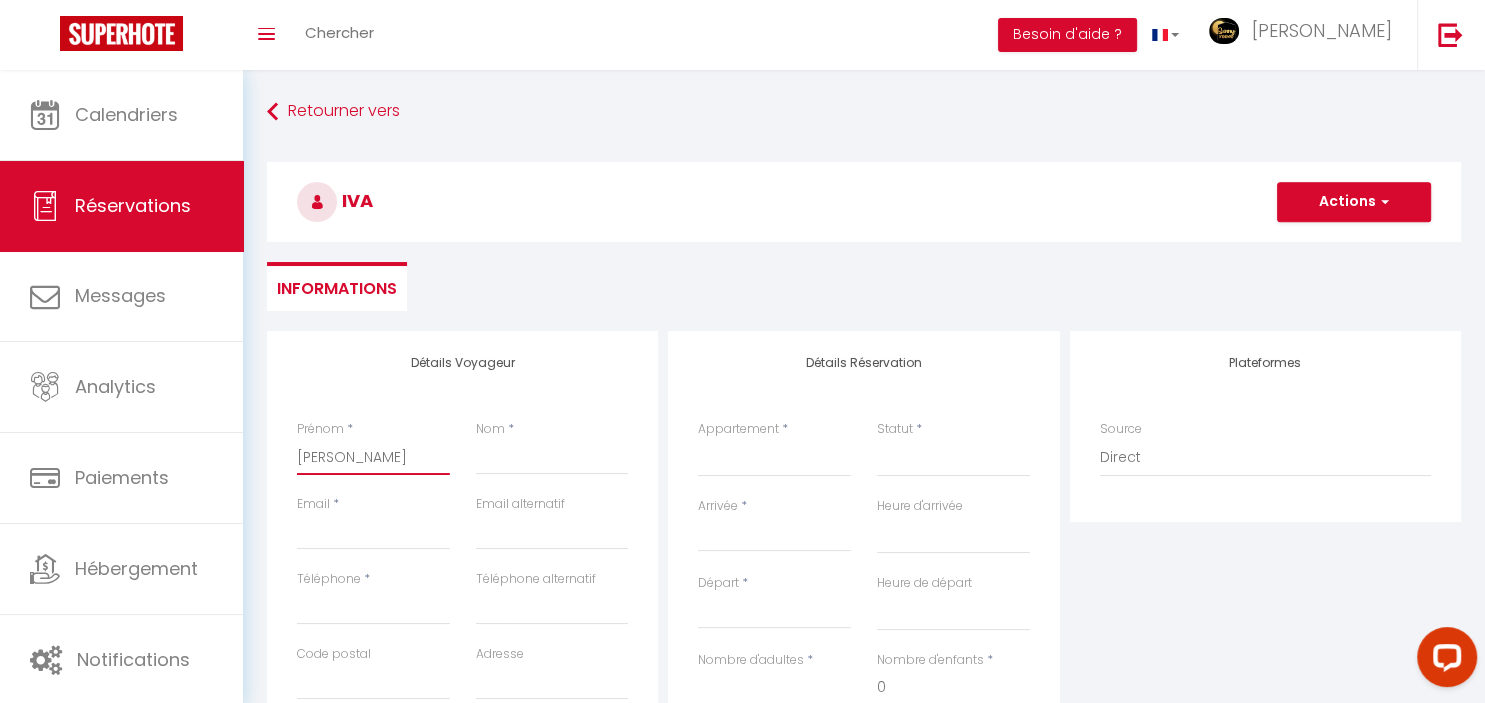 select 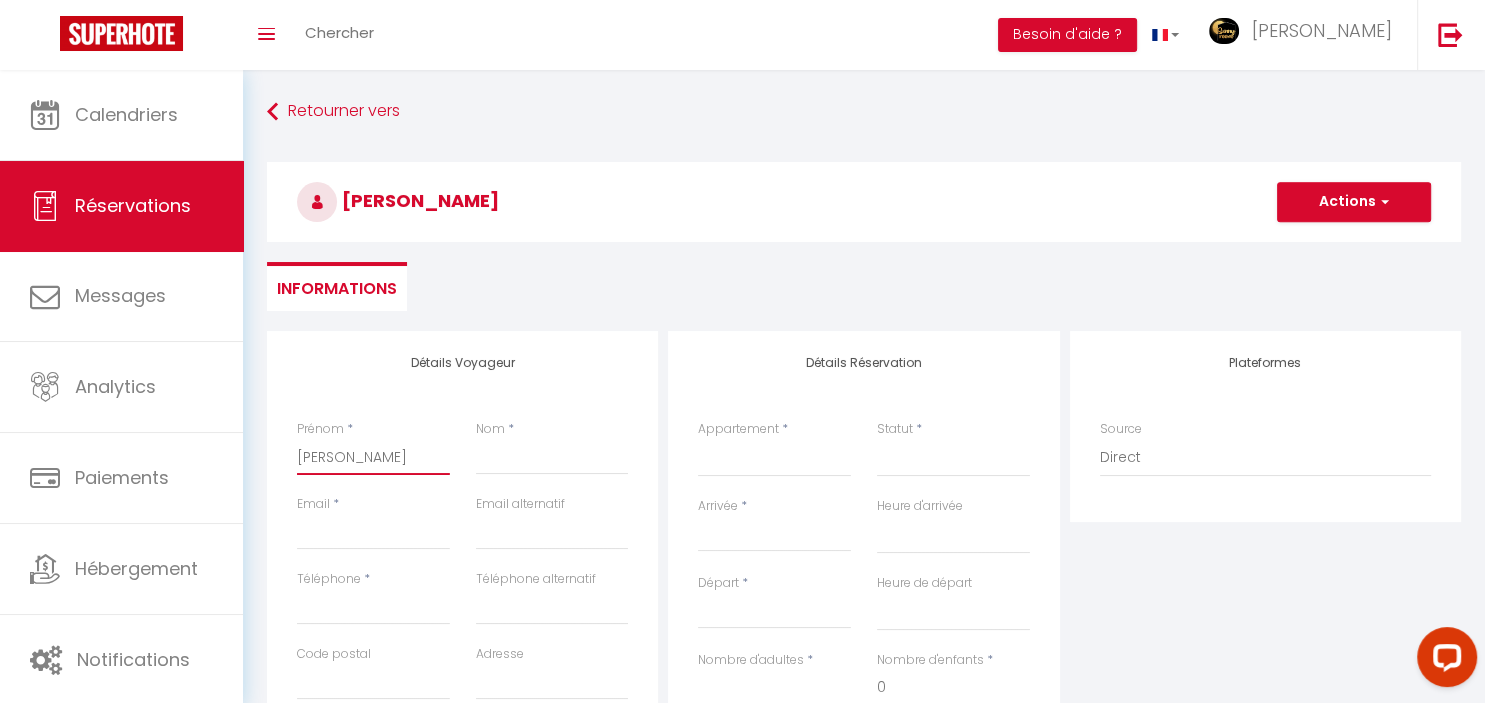 type on "[PERSON_NAME]" 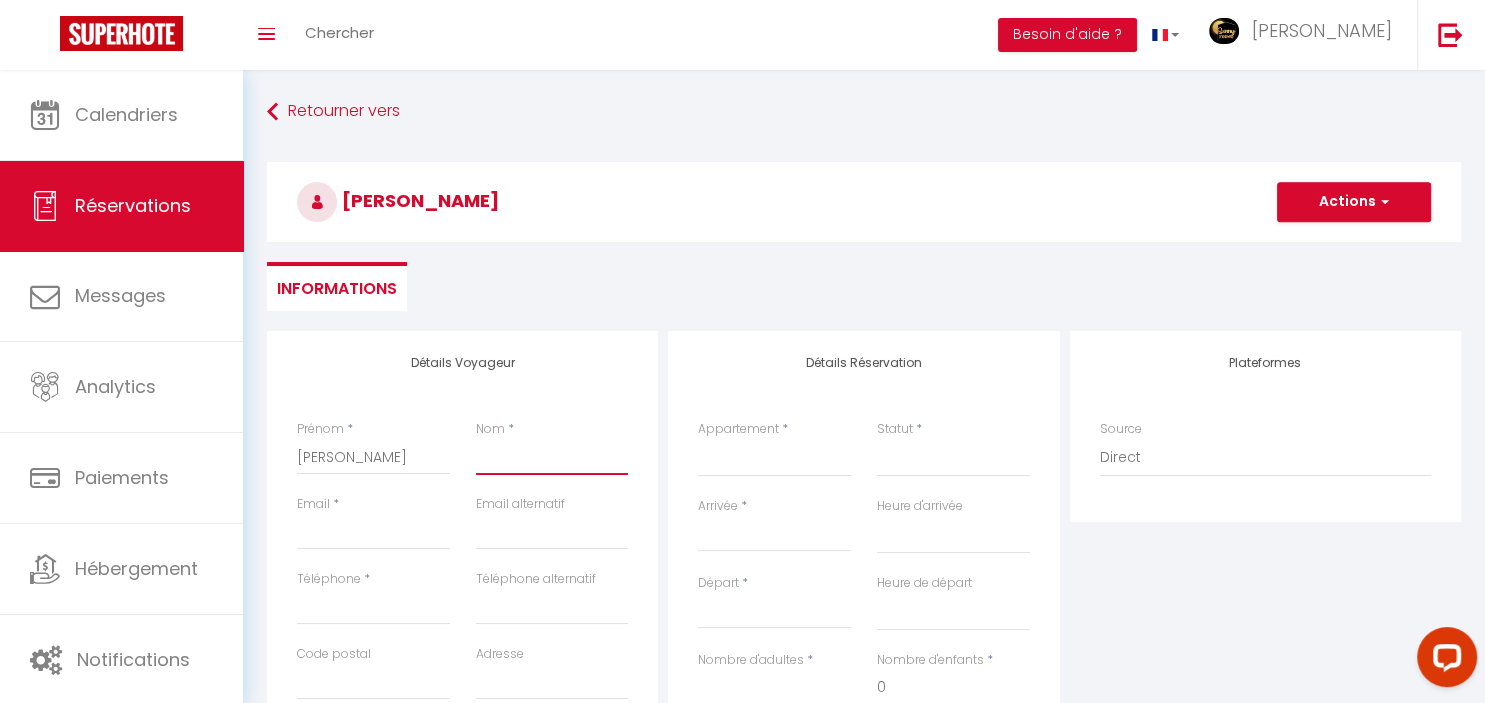 click on "Nom" at bounding box center (552, 457) 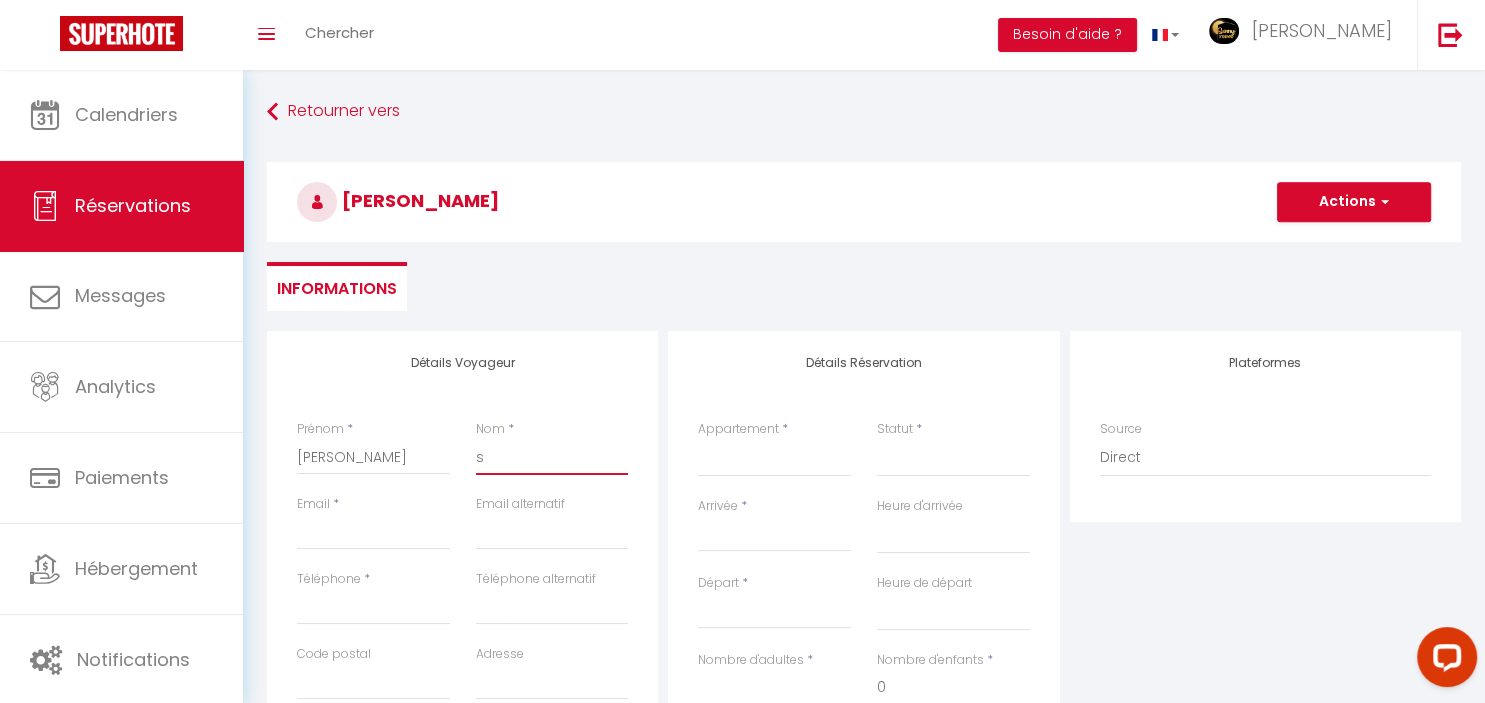 select 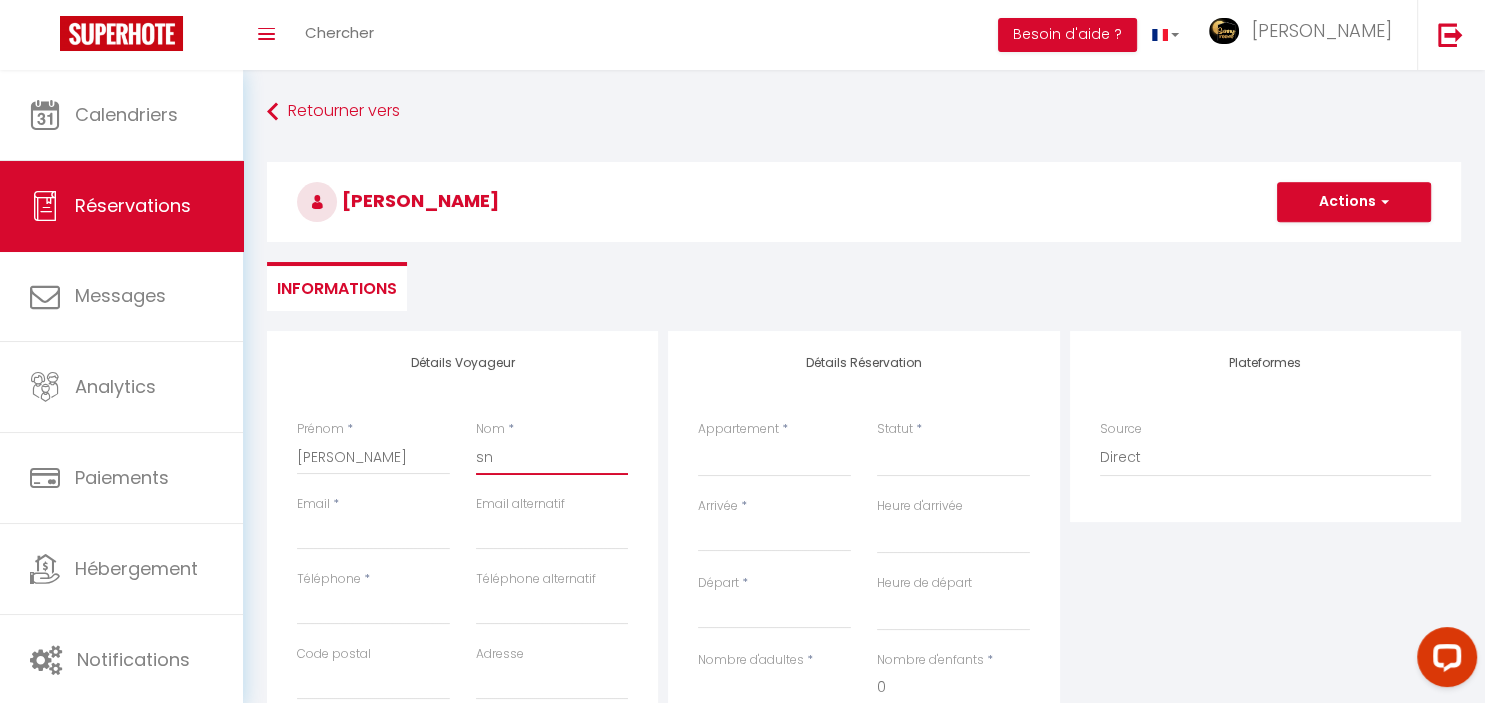 type on "sna" 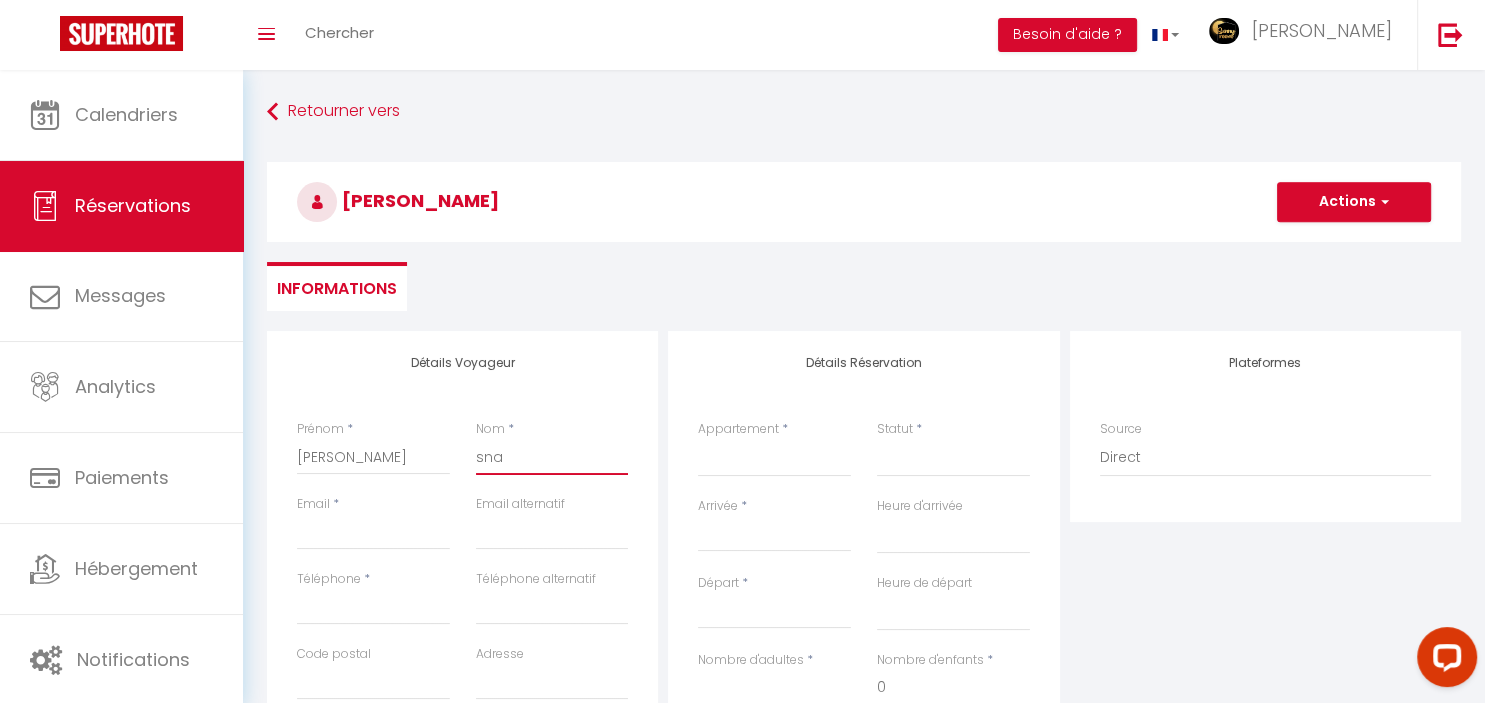 type on "snap" 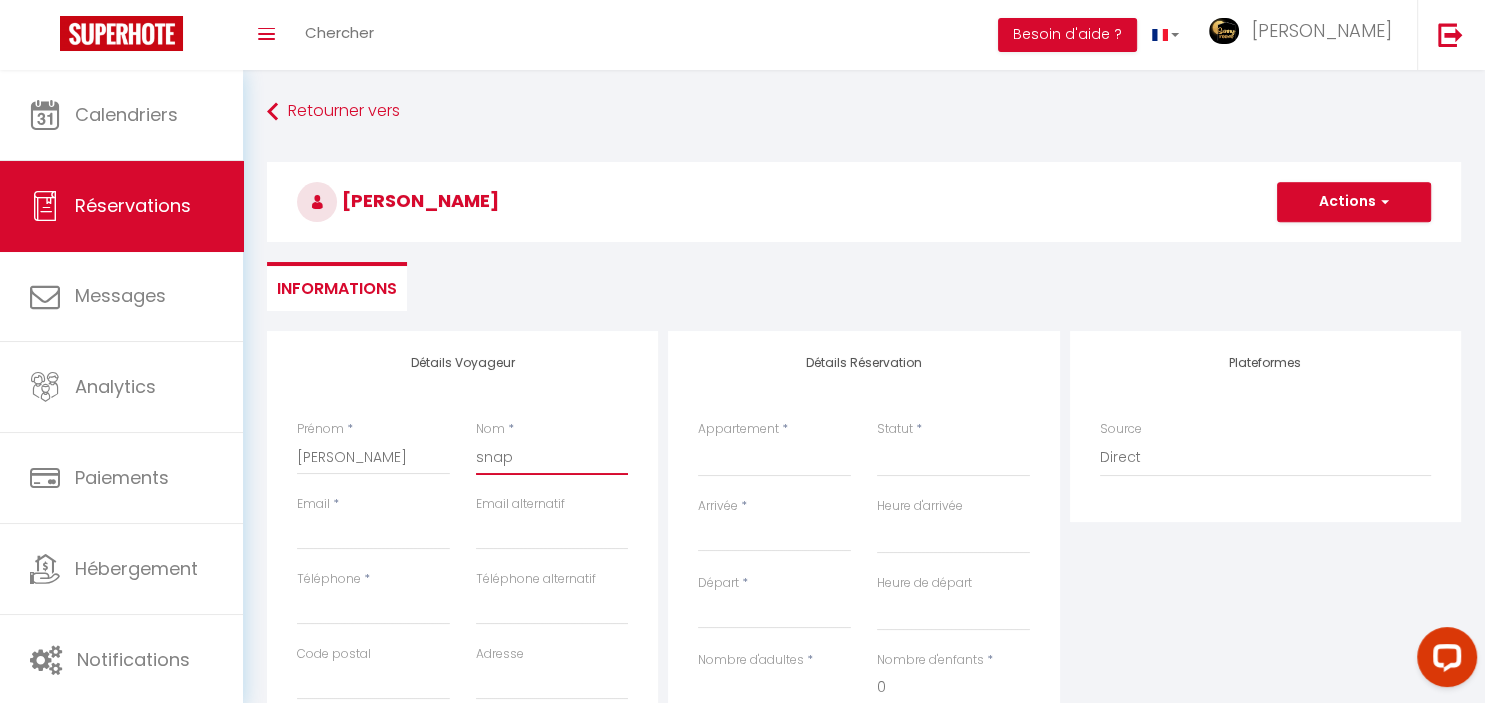 select 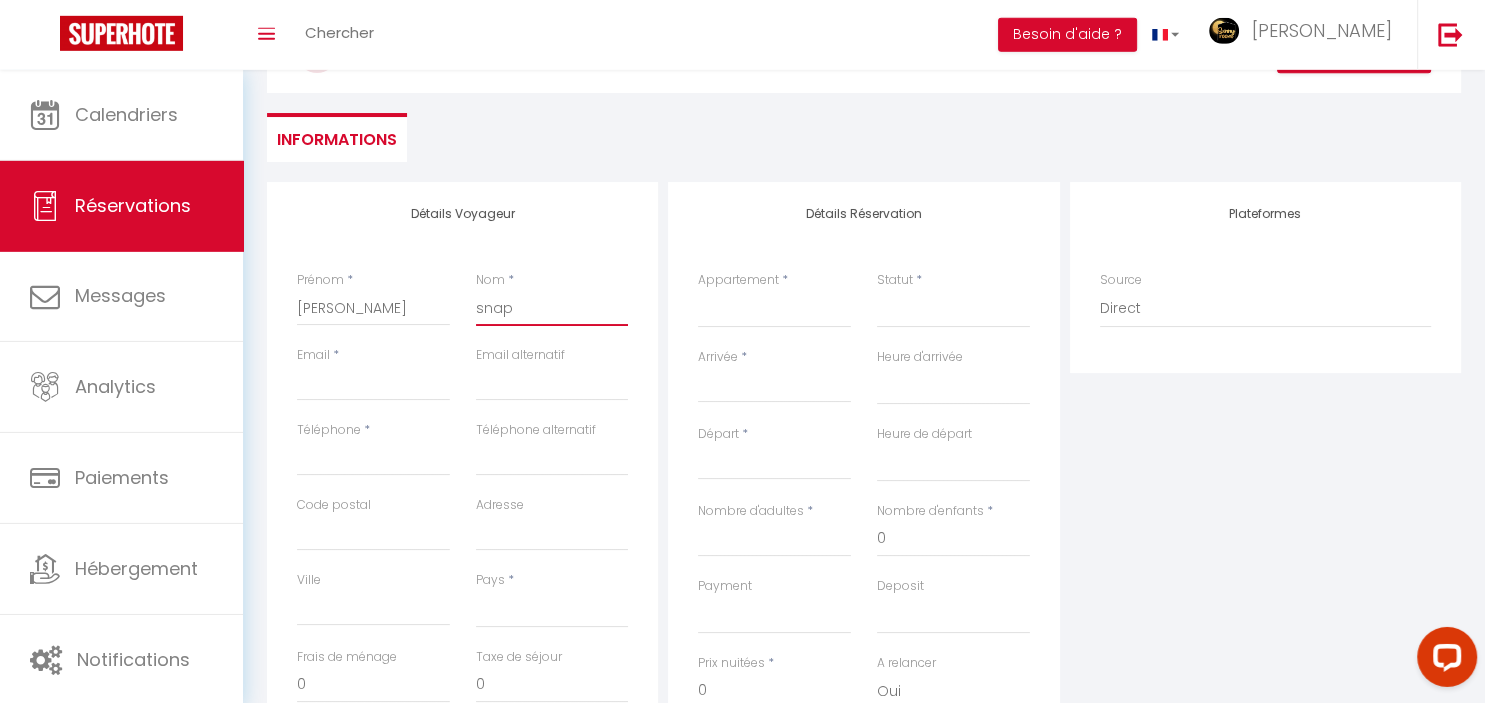 scroll, scrollTop: 211, scrollLeft: 0, axis: vertical 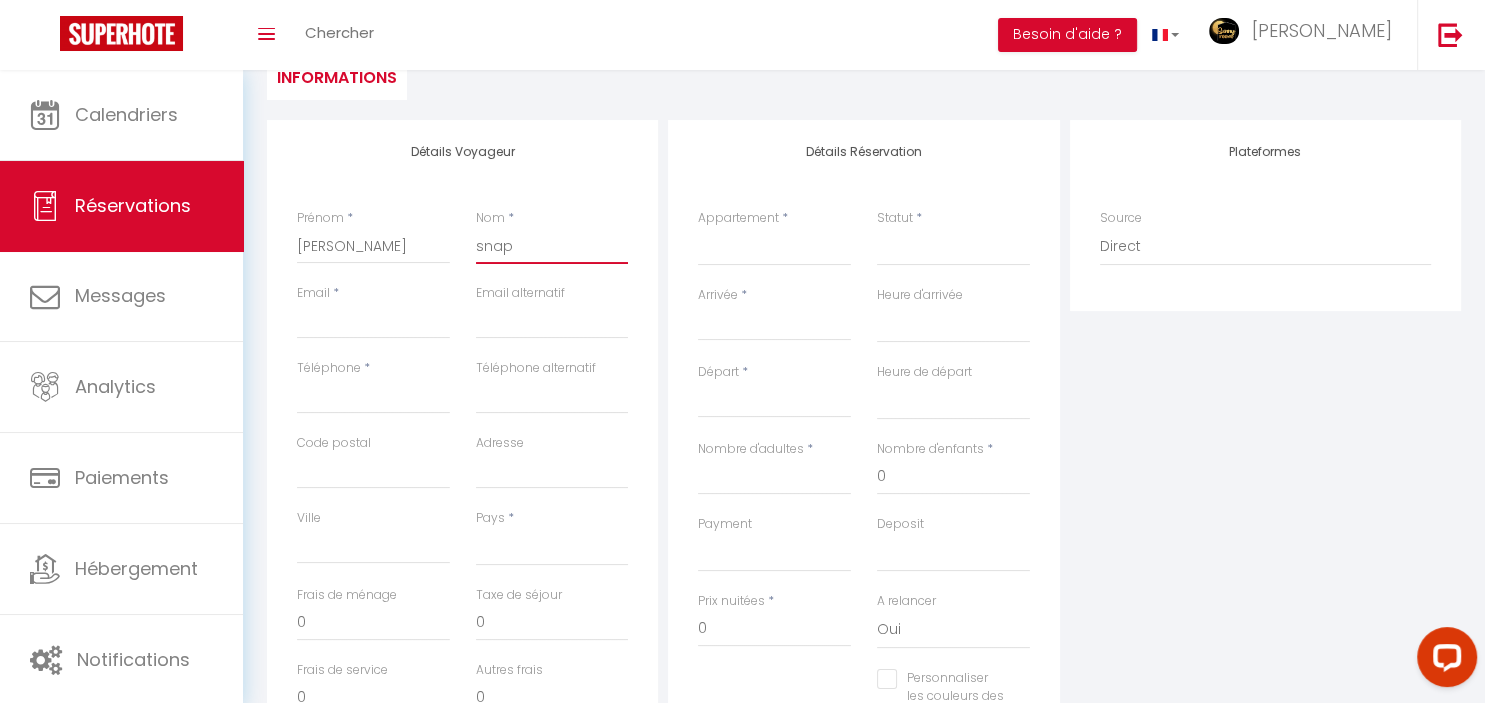type on "snap" 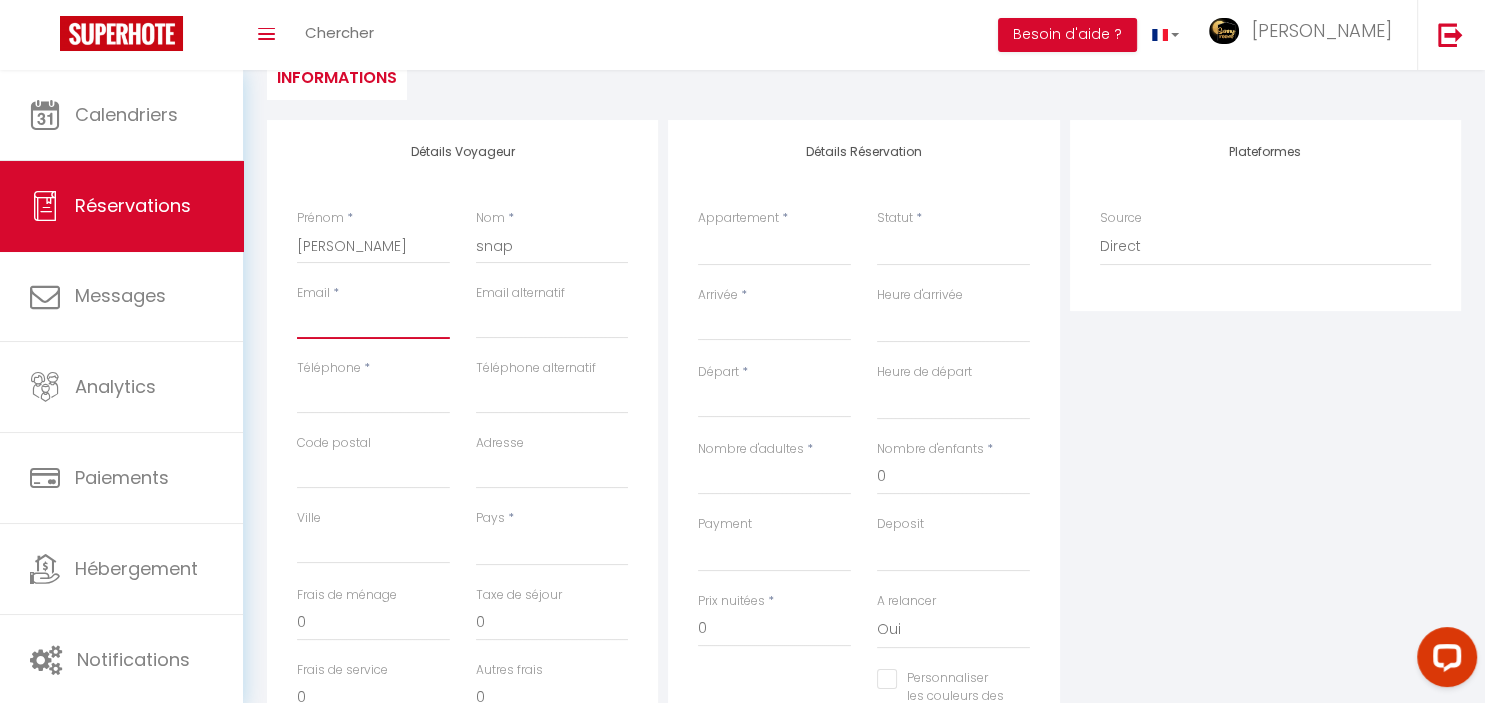 click on "Email client" at bounding box center [373, 321] 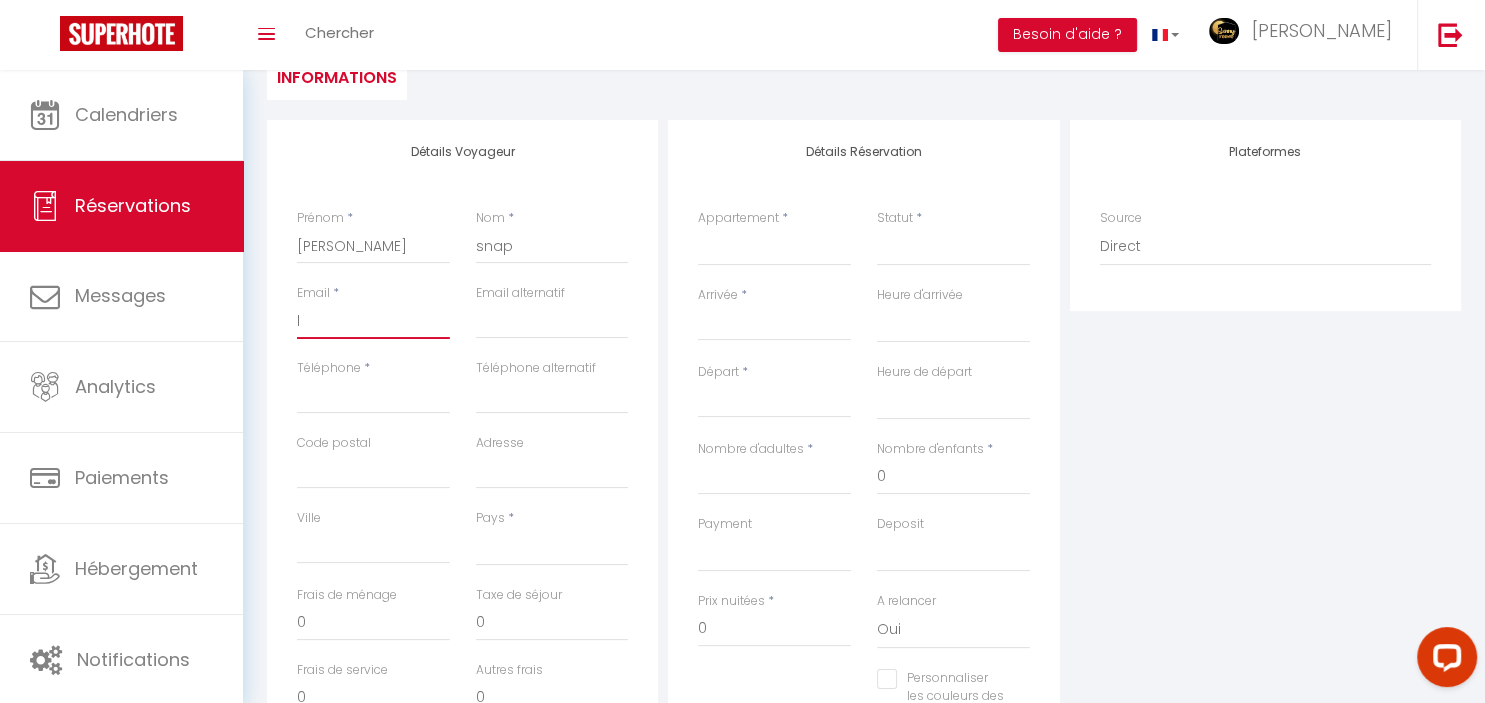 type 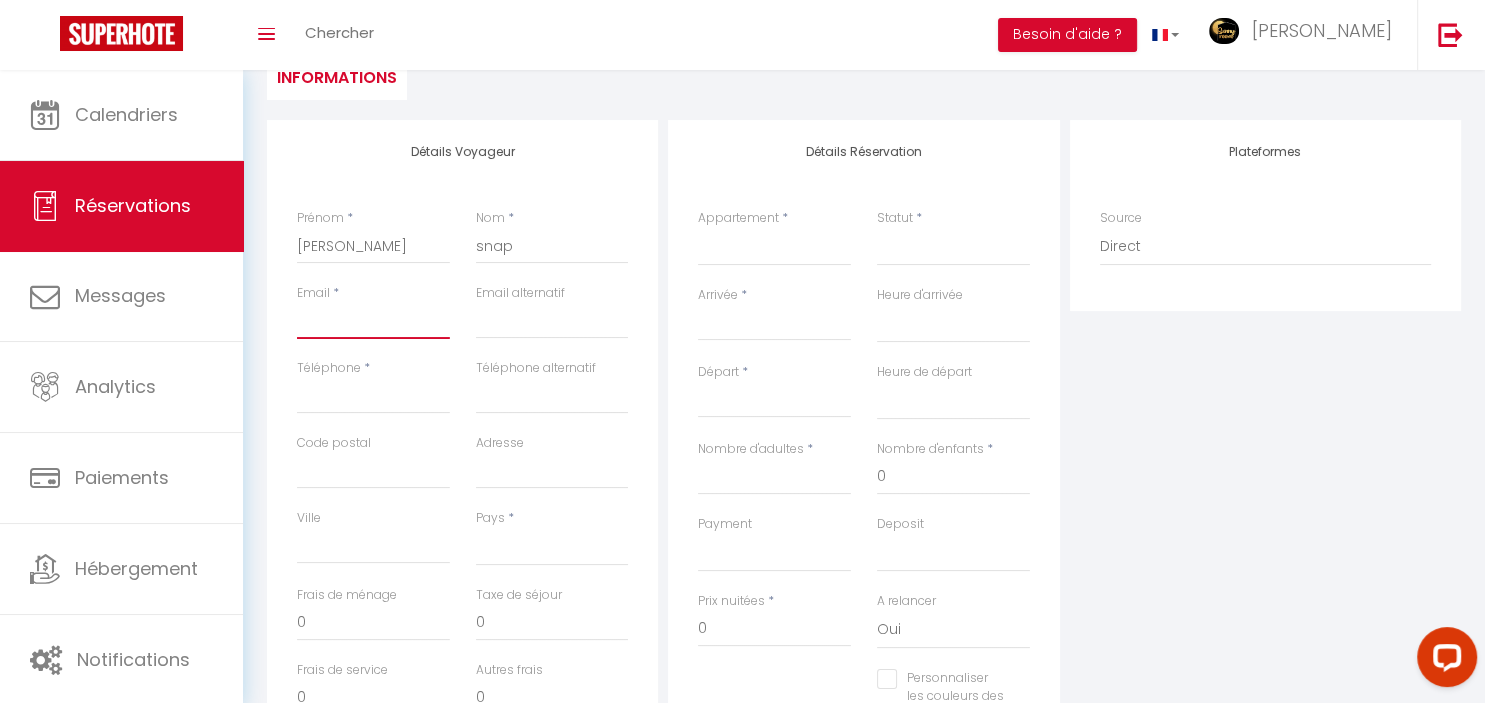 select 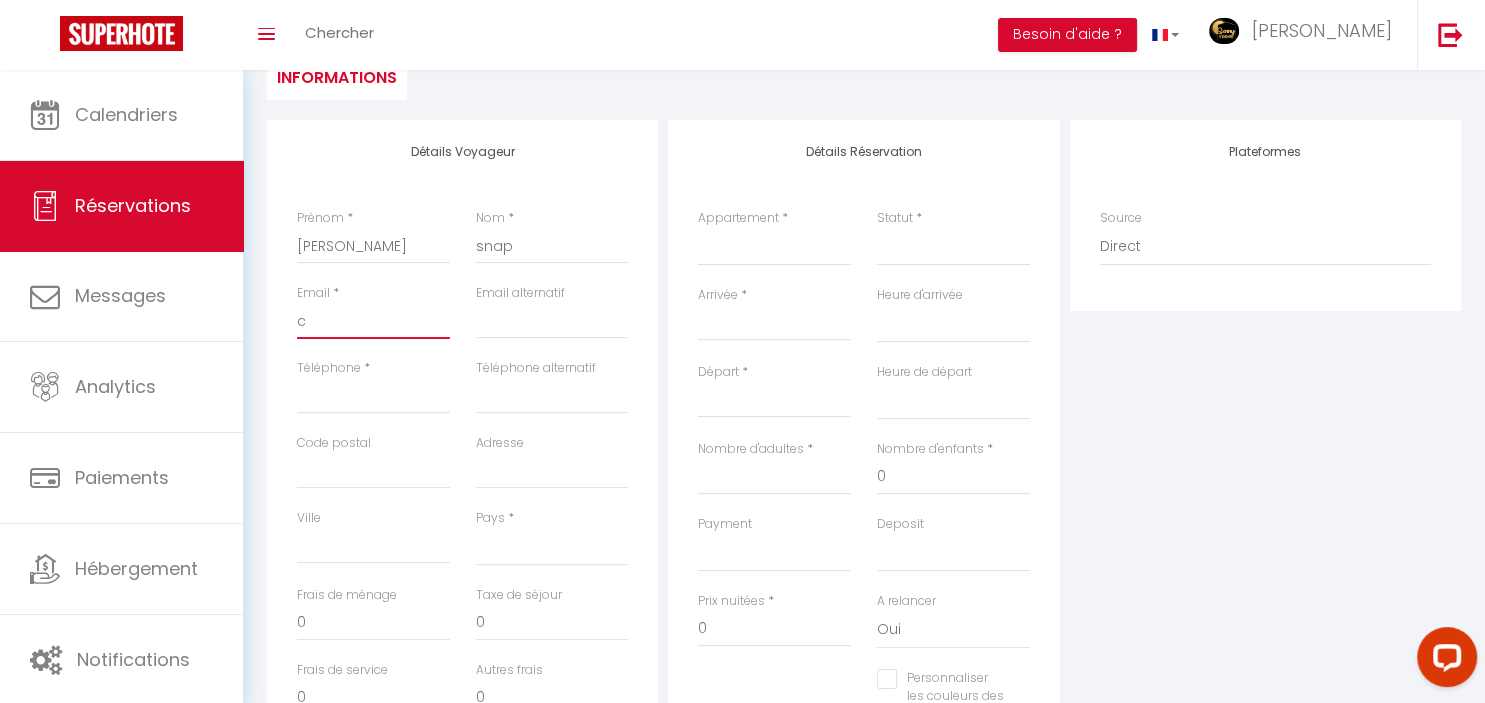 type on "cl" 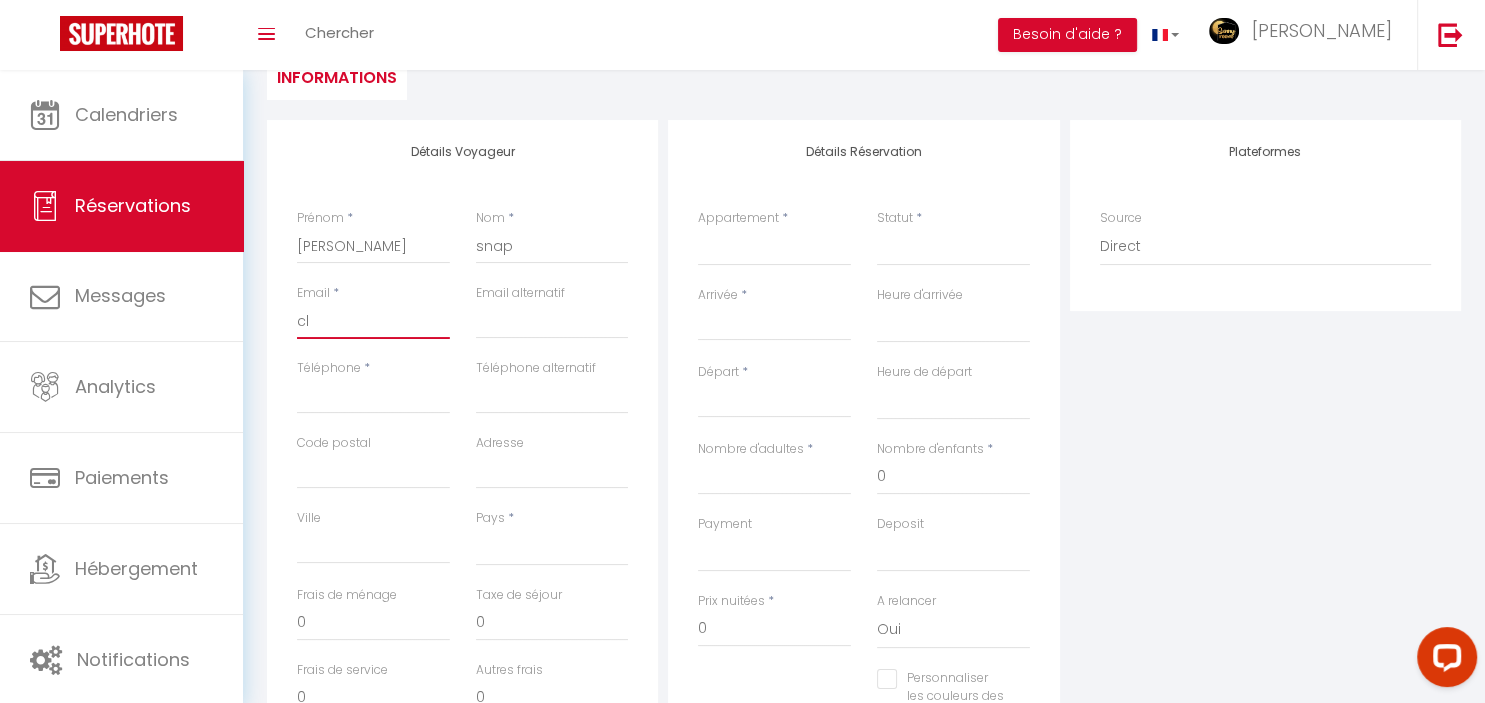 select 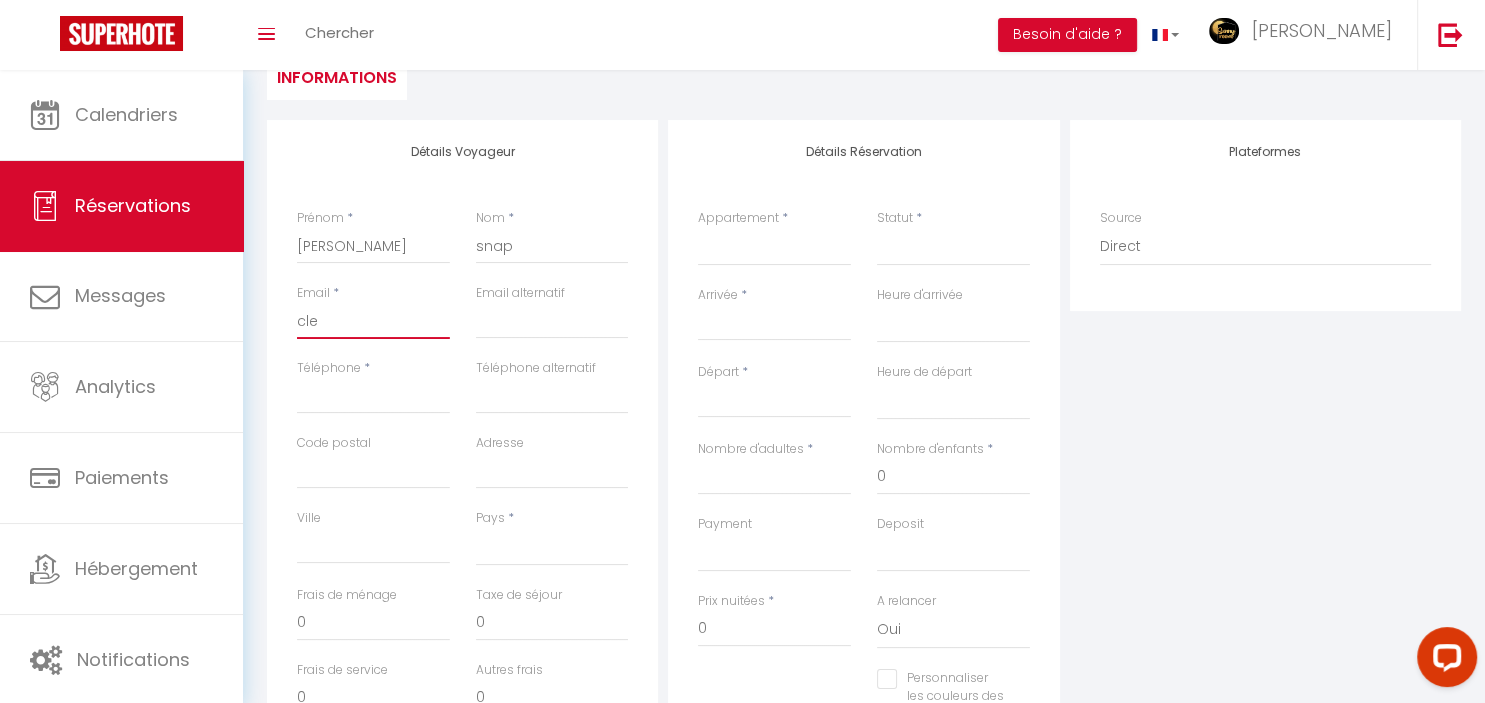 select 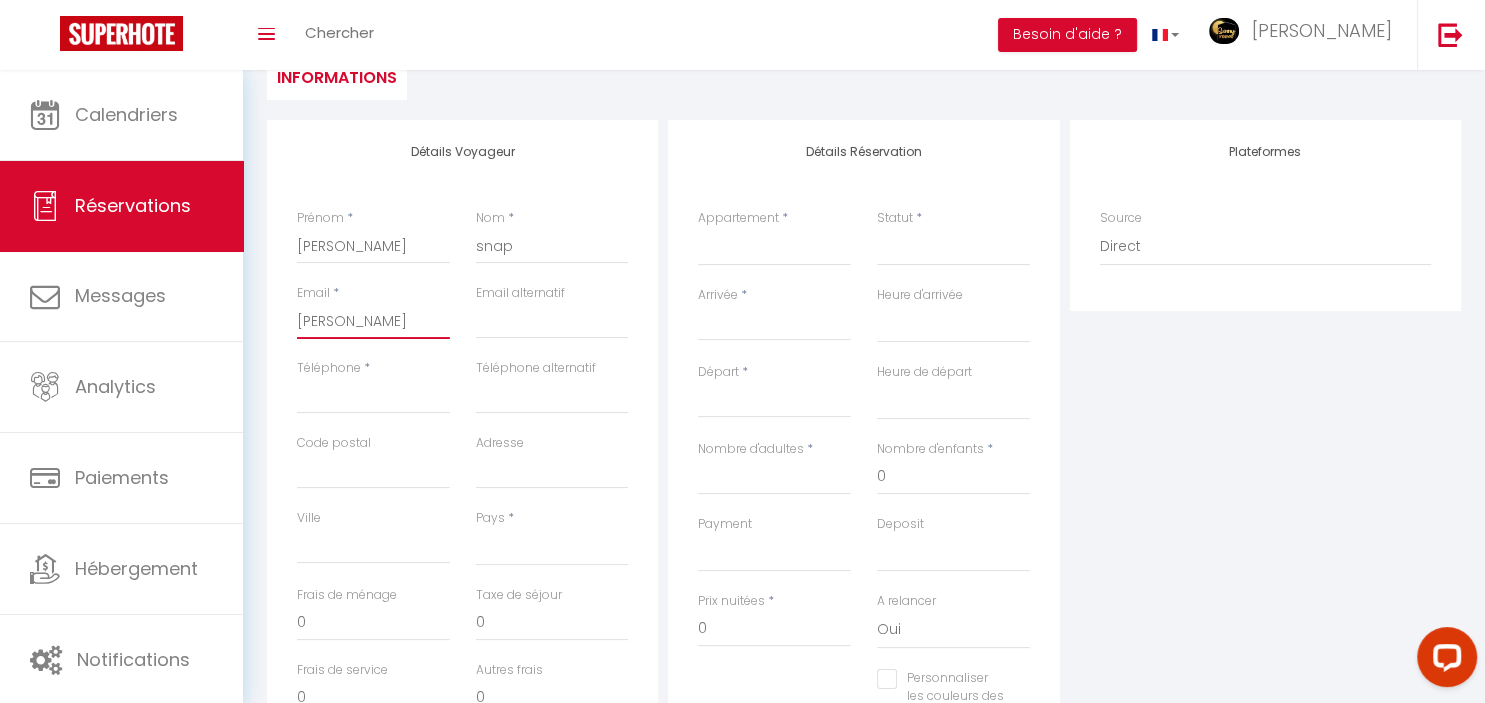 select 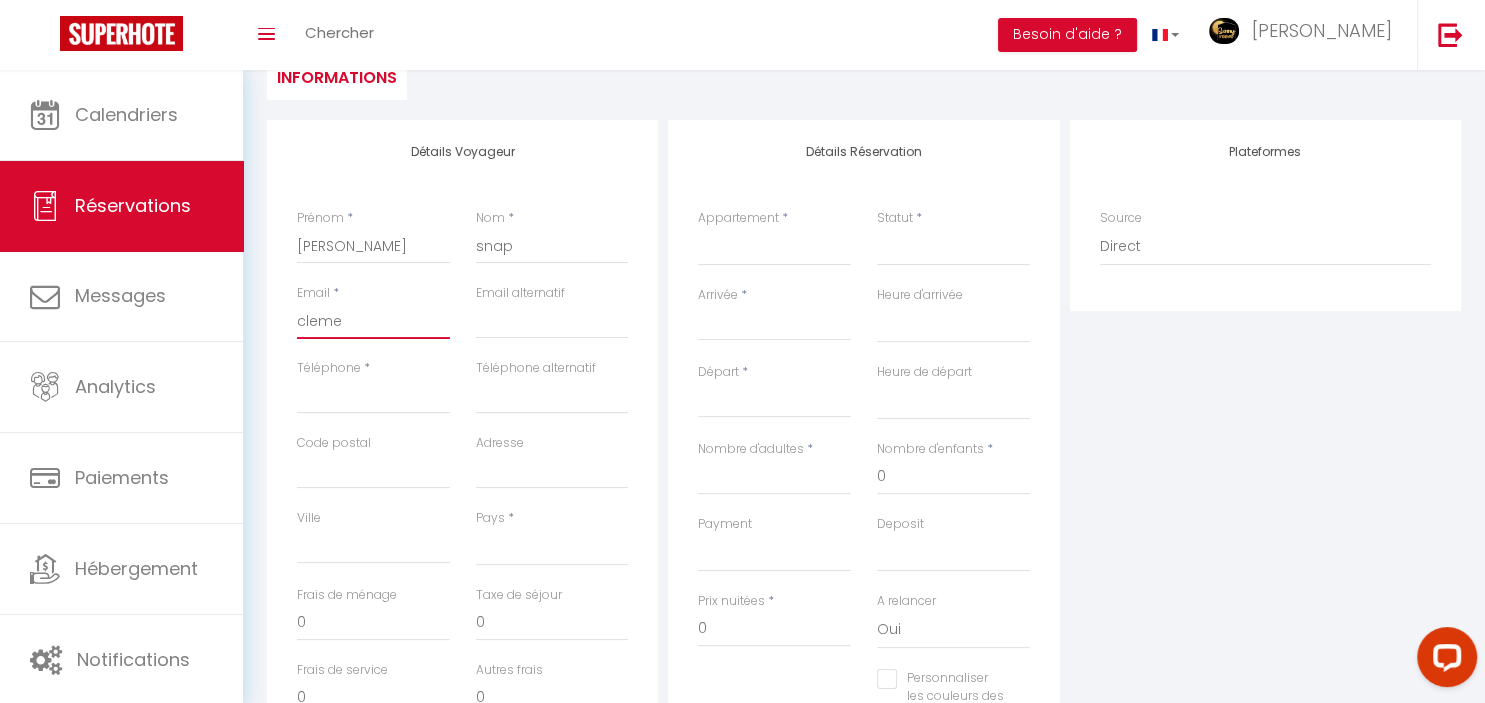 select 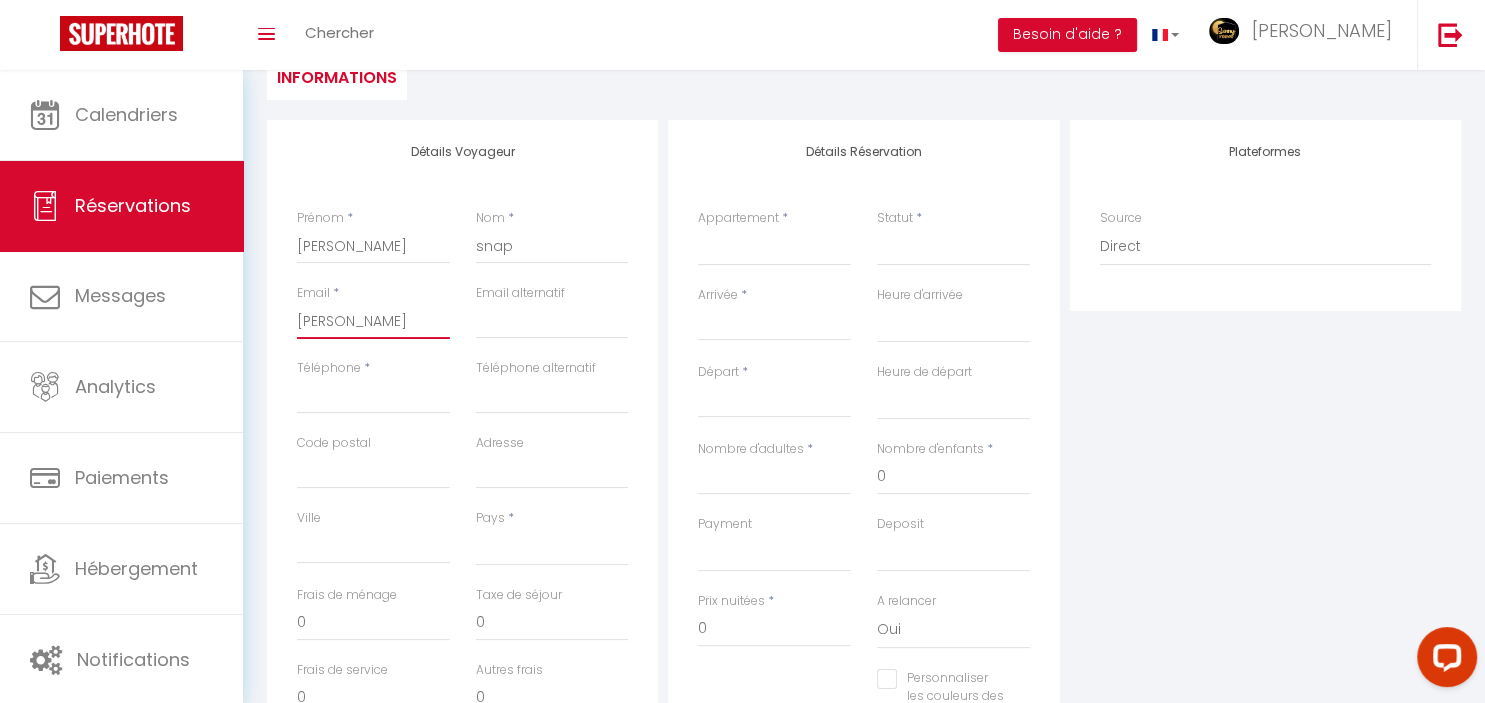 select 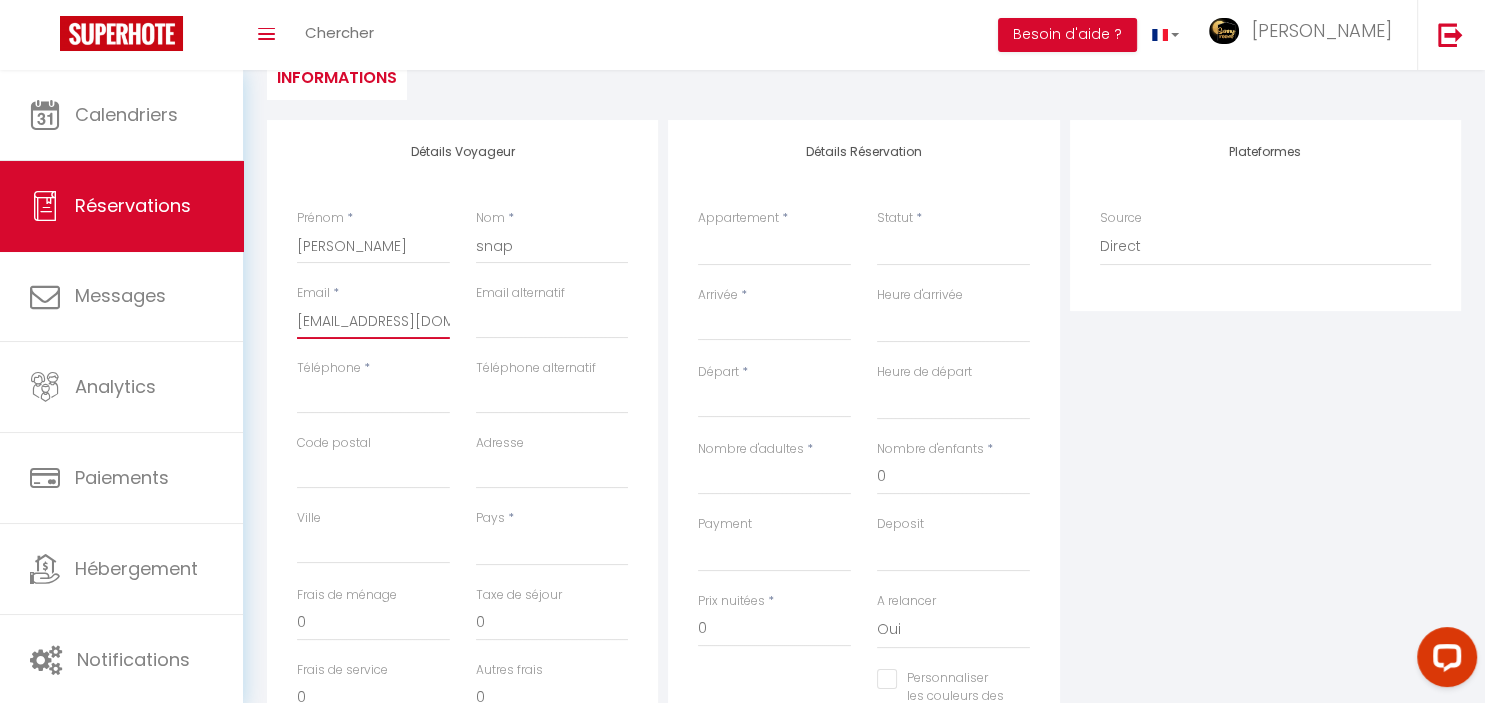 scroll, scrollTop: 316, scrollLeft: 0, axis: vertical 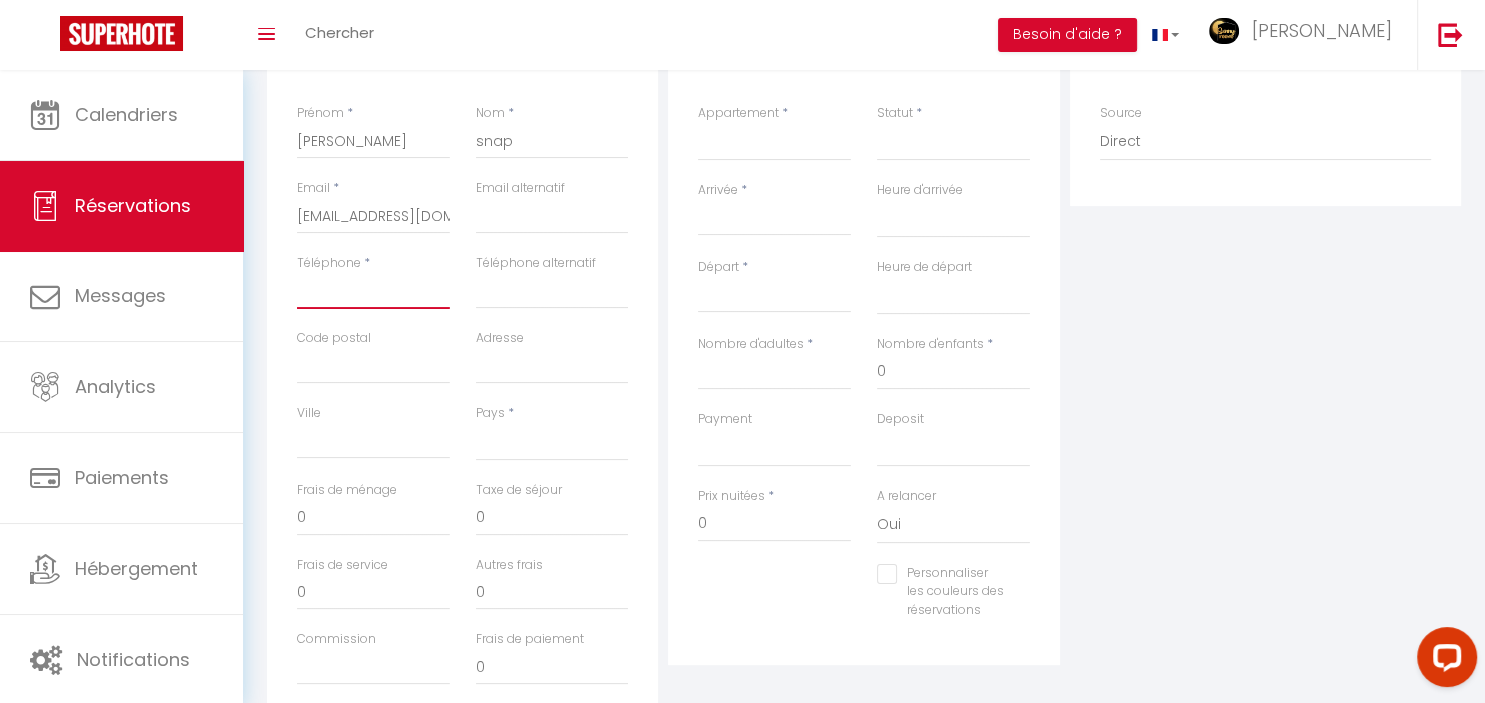click on "Téléphone" at bounding box center [373, 291] 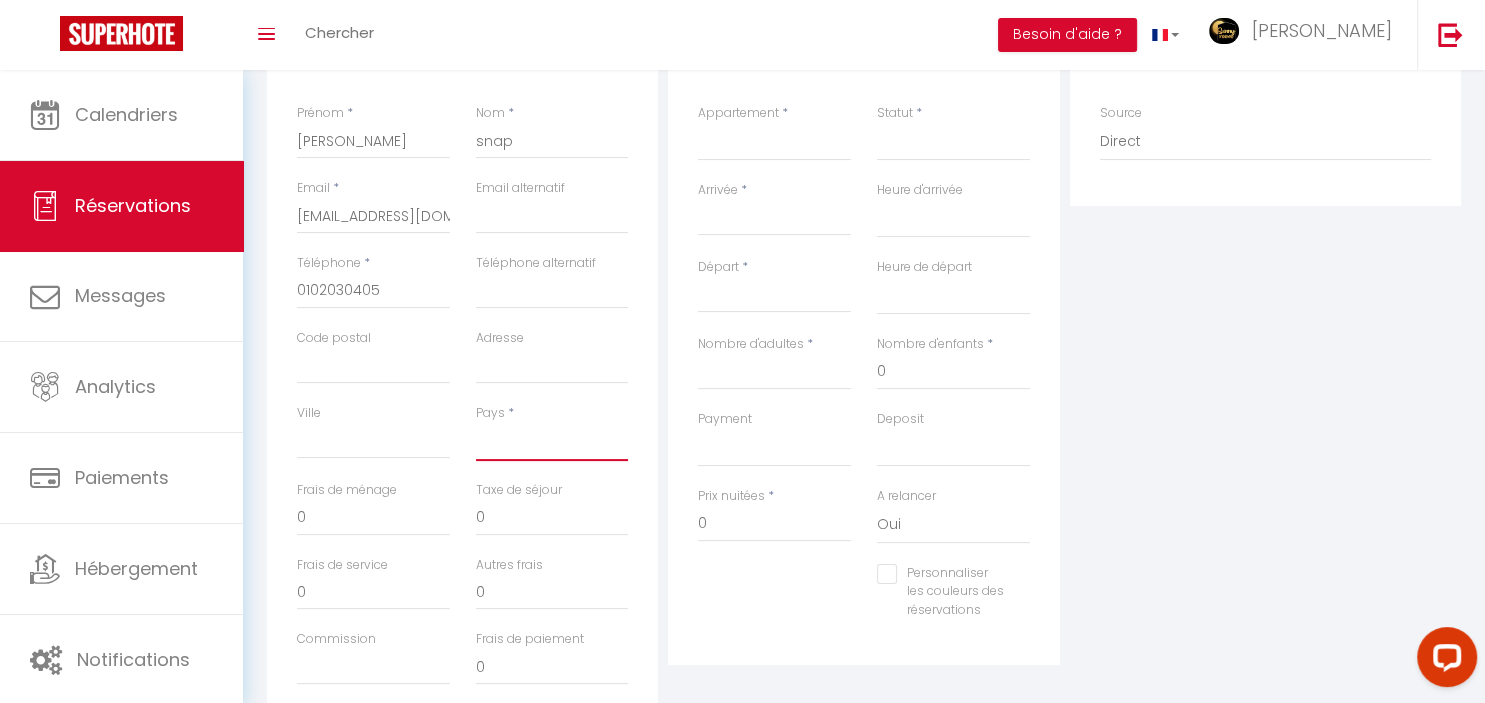 click on "[GEOGRAPHIC_DATA]
[GEOGRAPHIC_DATA]
[GEOGRAPHIC_DATA]
[GEOGRAPHIC_DATA]
[GEOGRAPHIC_DATA]
[US_STATE]
[GEOGRAPHIC_DATA]
[GEOGRAPHIC_DATA]
[GEOGRAPHIC_DATA]
[GEOGRAPHIC_DATA]
[GEOGRAPHIC_DATA]
[GEOGRAPHIC_DATA]
[GEOGRAPHIC_DATA]
[GEOGRAPHIC_DATA]
[GEOGRAPHIC_DATA]
[GEOGRAPHIC_DATA]
[GEOGRAPHIC_DATA]
[GEOGRAPHIC_DATA]
[GEOGRAPHIC_DATA]
[GEOGRAPHIC_DATA]
[GEOGRAPHIC_DATA]
[GEOGRAPHIC_DATA]
[GEOGRAPHIC_DATA]
[GEOGRAPHIC_DATA]" at bounding box center [552, 442] 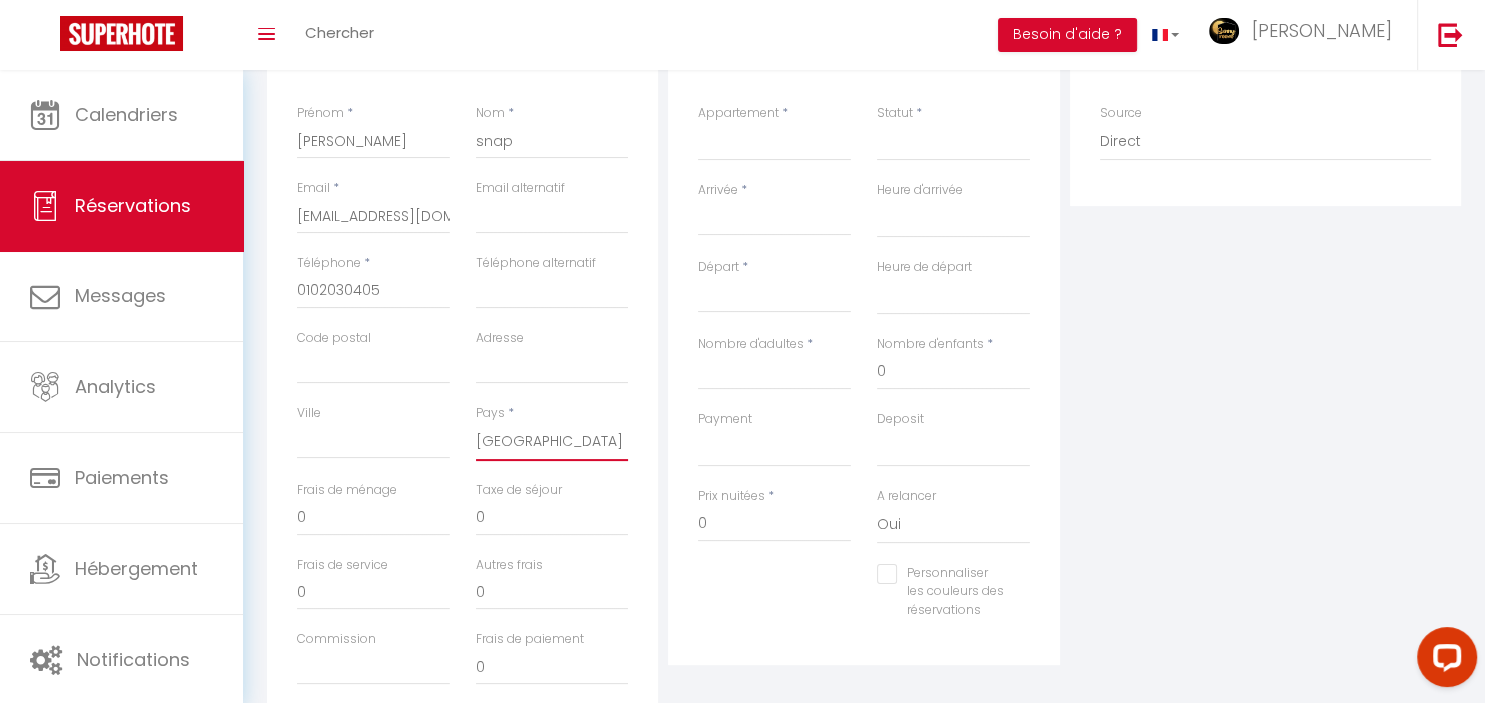 click on "[GEOGRAPHIC_DATA]" at bounding box center [0, 0] 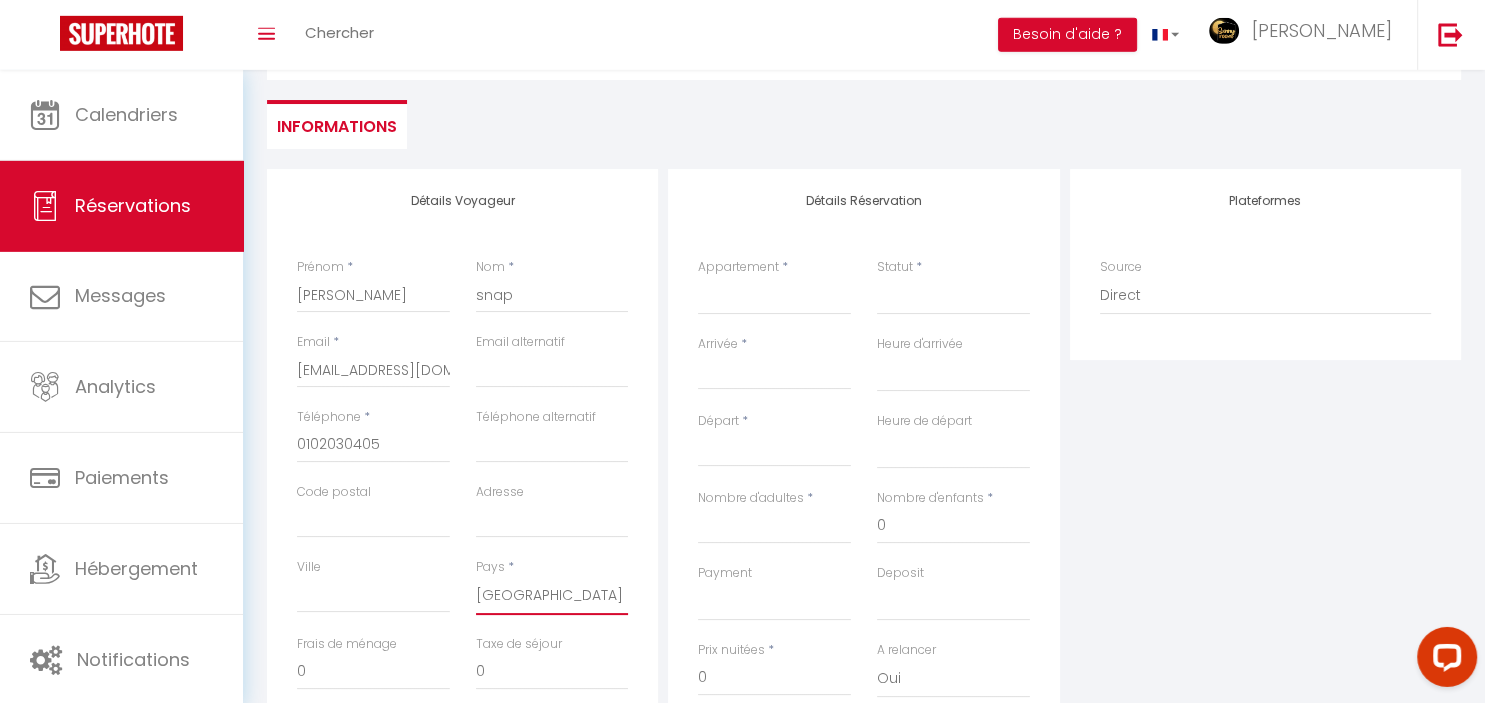 scroll, scrollTop: 211, scrollLeft: 0, axis: vertical 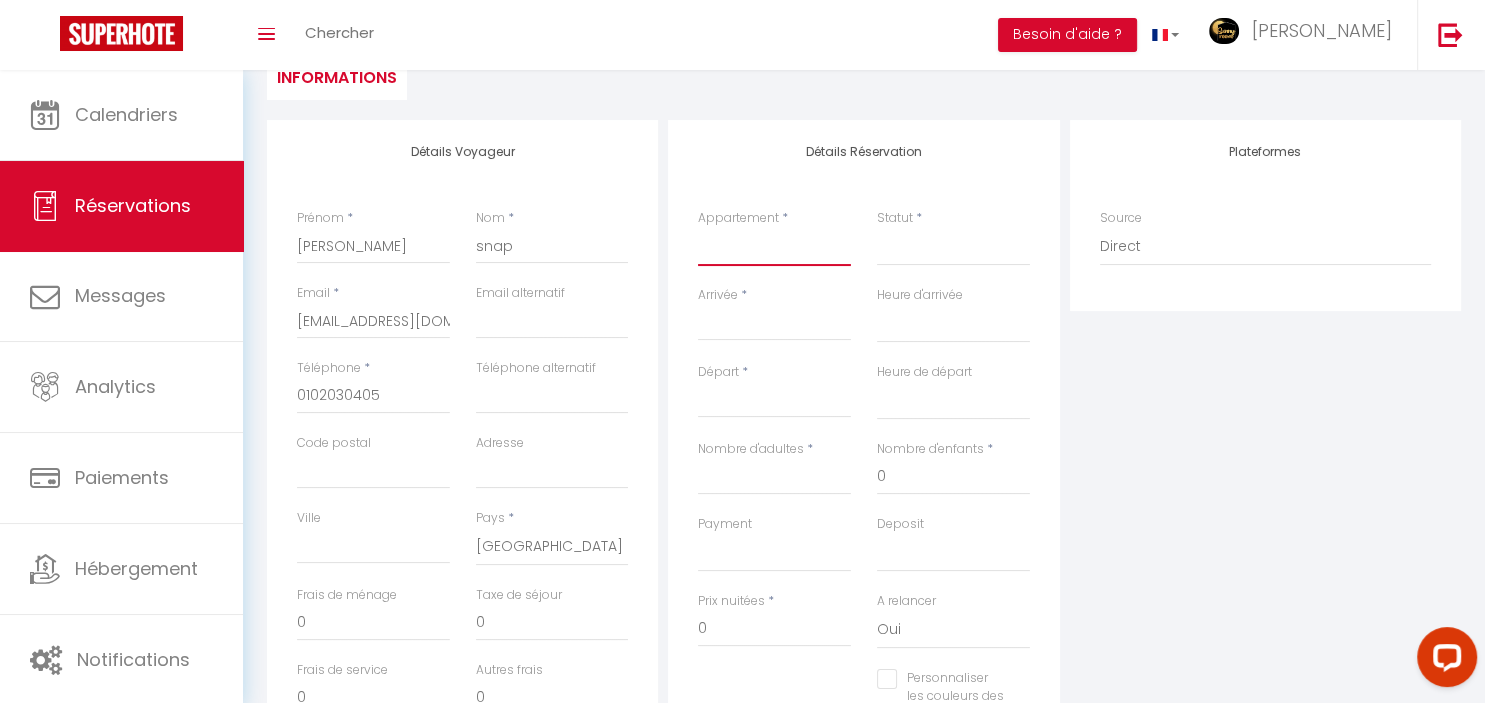 click on "Love room [GEOGRAPHIC_DATA] by sunnyroom Chambre Bali by World Room Chambre [US_STATE] by World Room Chambre Oslo by World Room Suite DUBAI chambre privée avec espace commun Chambre DUBAI Worldroom" at bounding box center (774, 247) 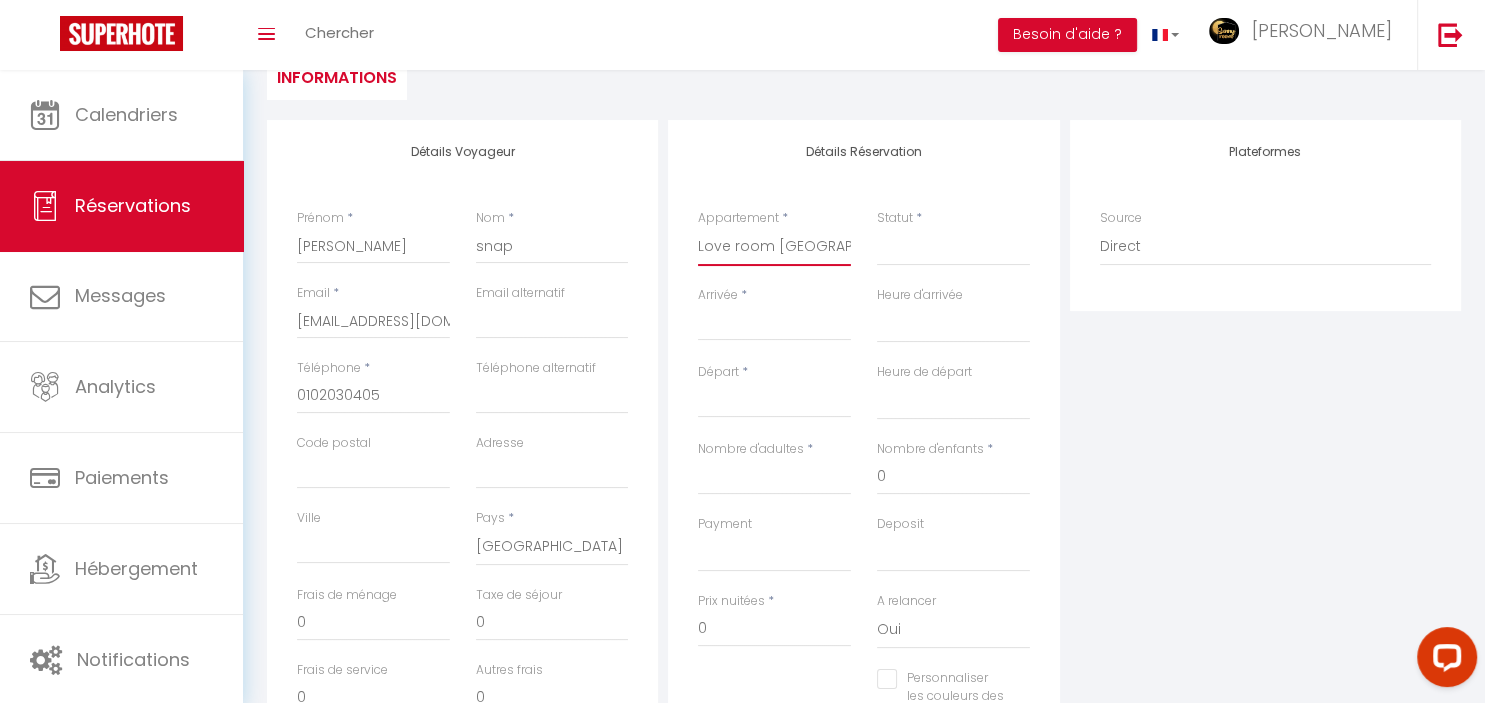 click on "Love room [GEOGRAPHIC_DATA] by sunnyroom" at bounding box center (0, 0) 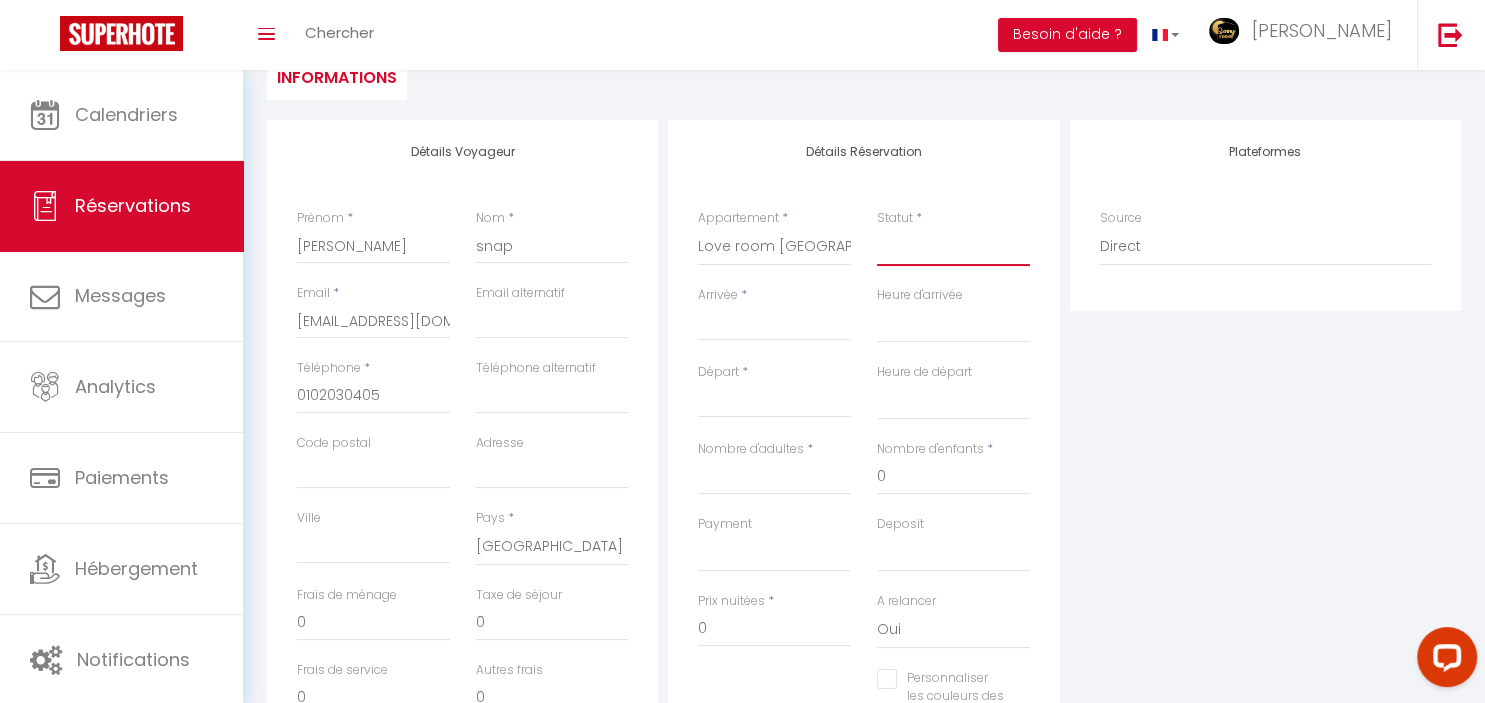 click on "Confirmé Non Confirmé [PERSON_NAME] par le voyageur No Show Request" at bounding box center (953, 247) 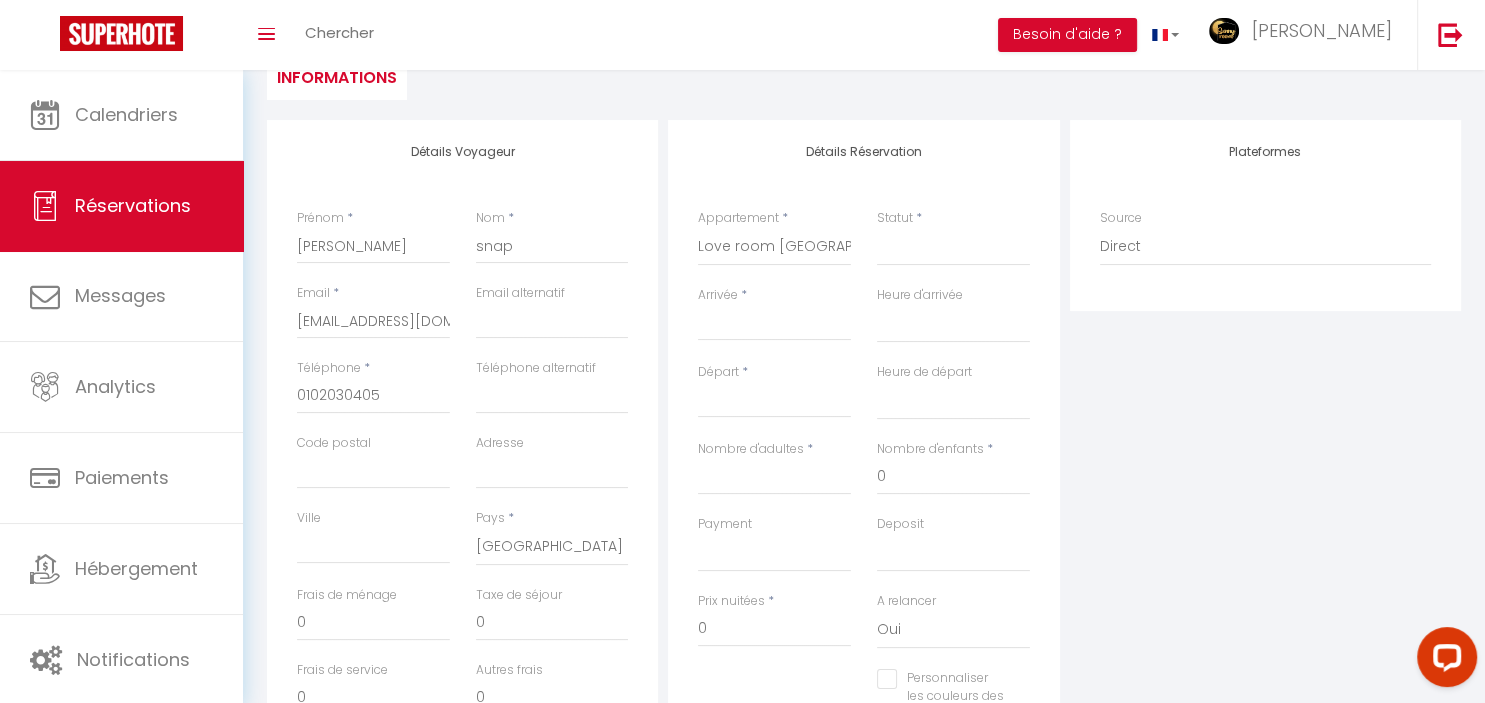 click on "Arrivée" at bounding box center [774, 325] 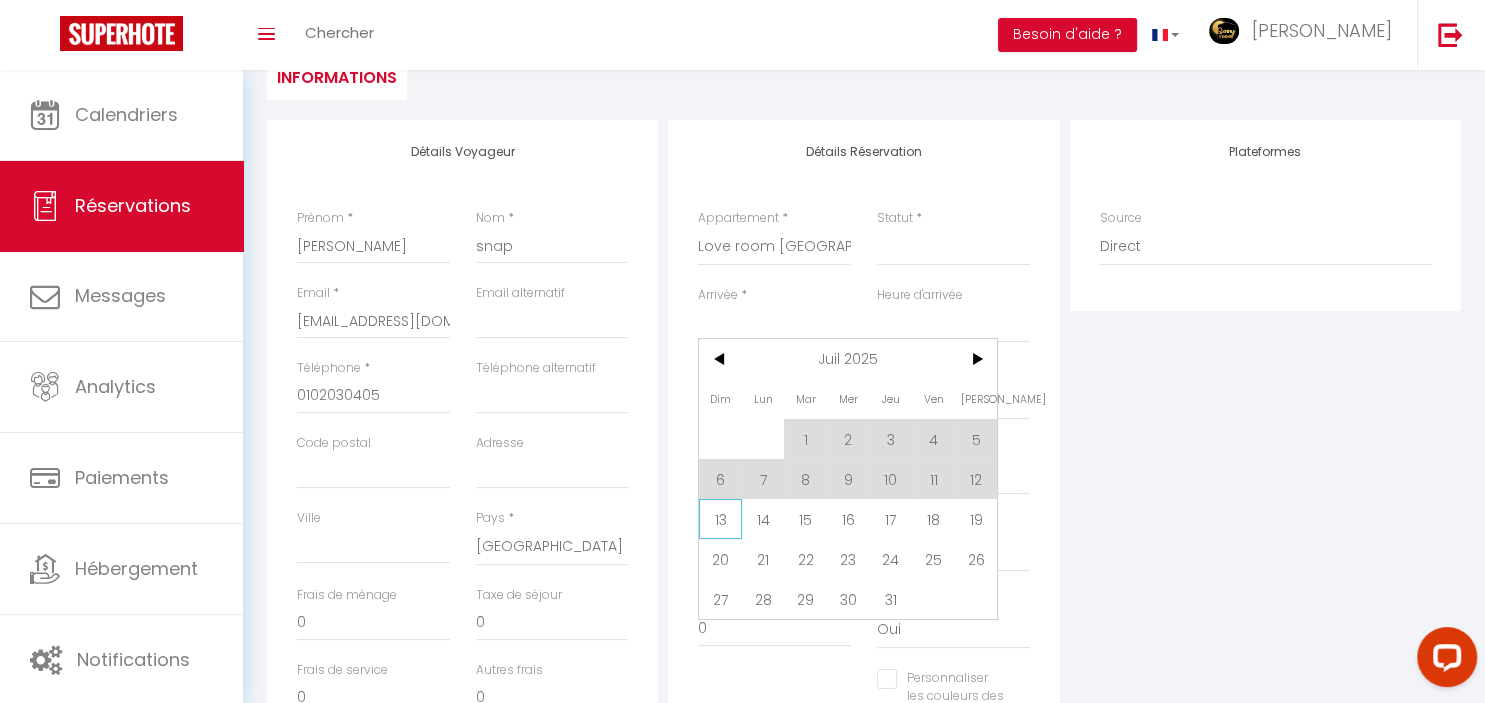 click on "13" at bounding box center (720, 519) 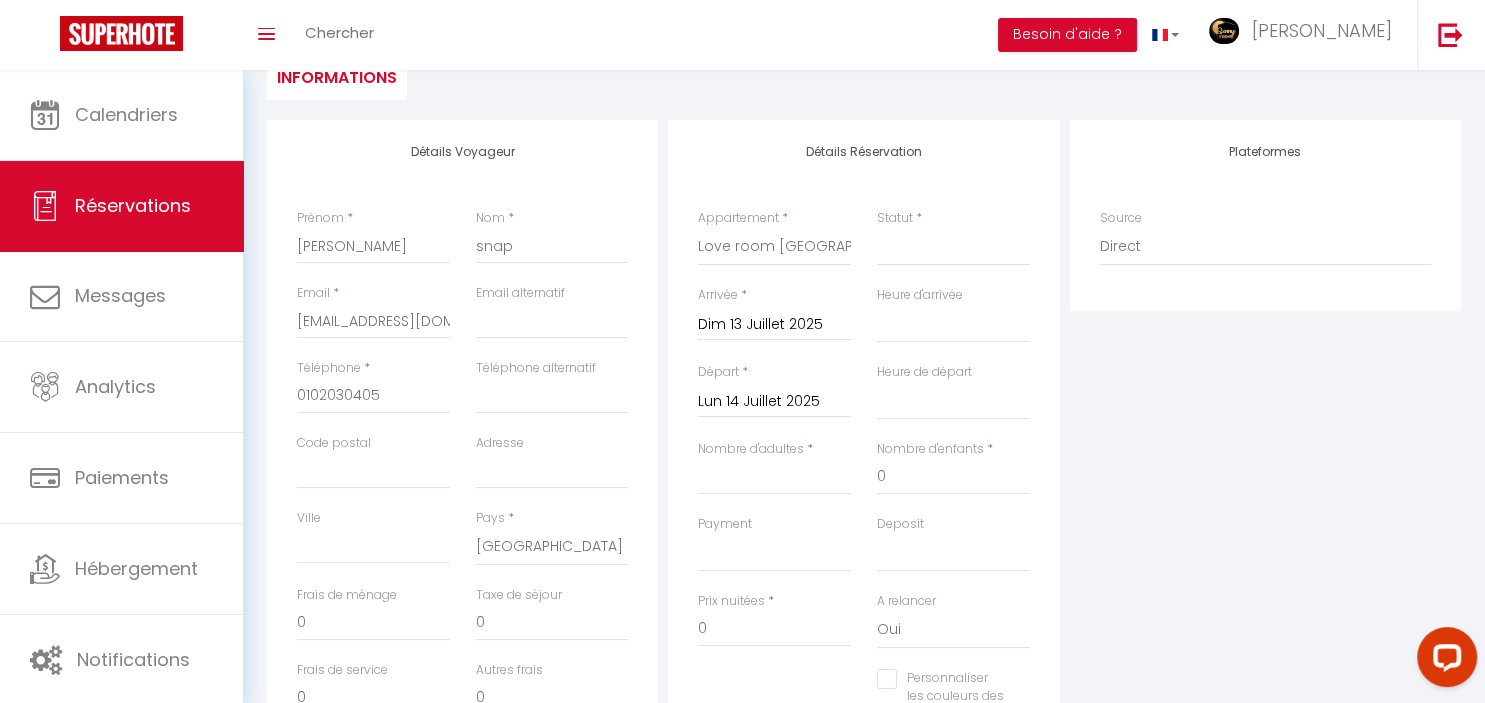 click on "Lun 14 Juillet 2025" at bounding box center [774, 402] 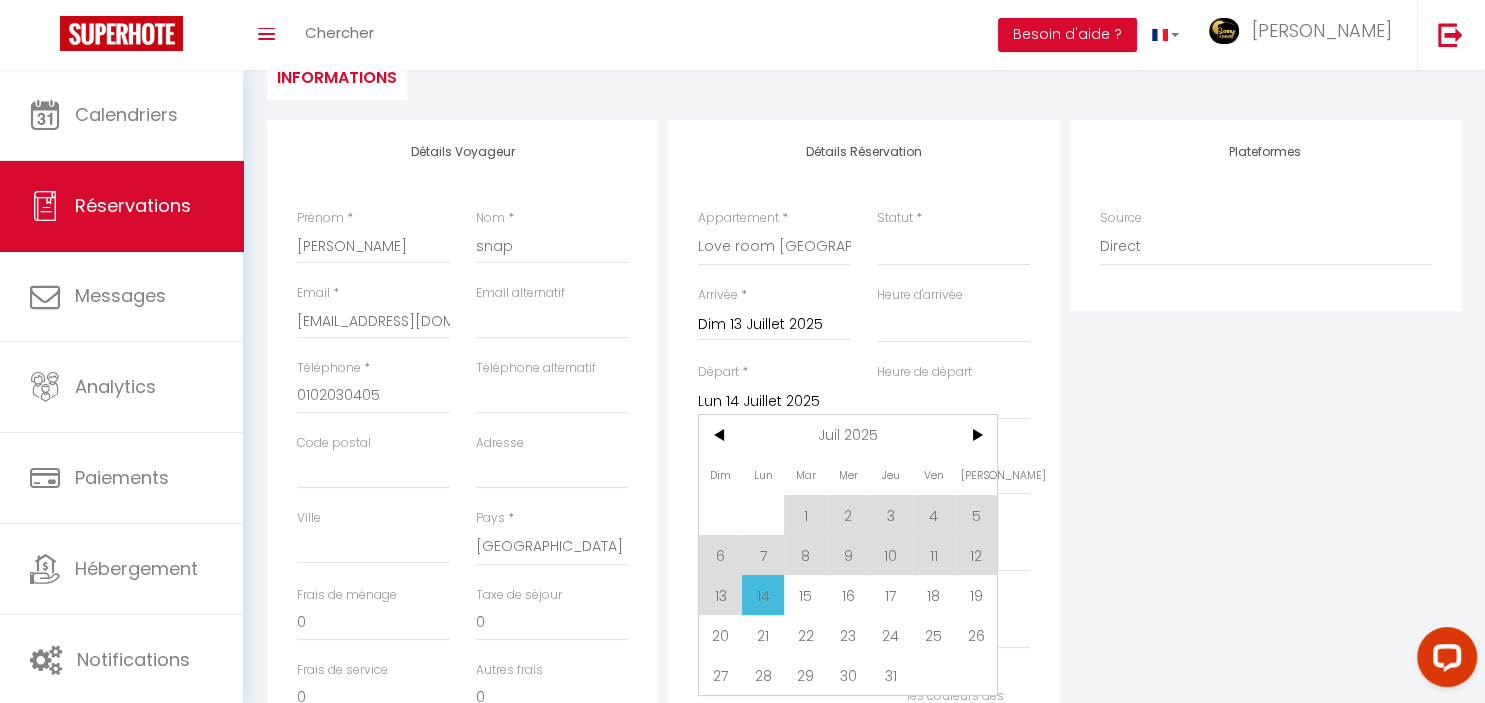 click on "14" at bounding box center [763, 595] 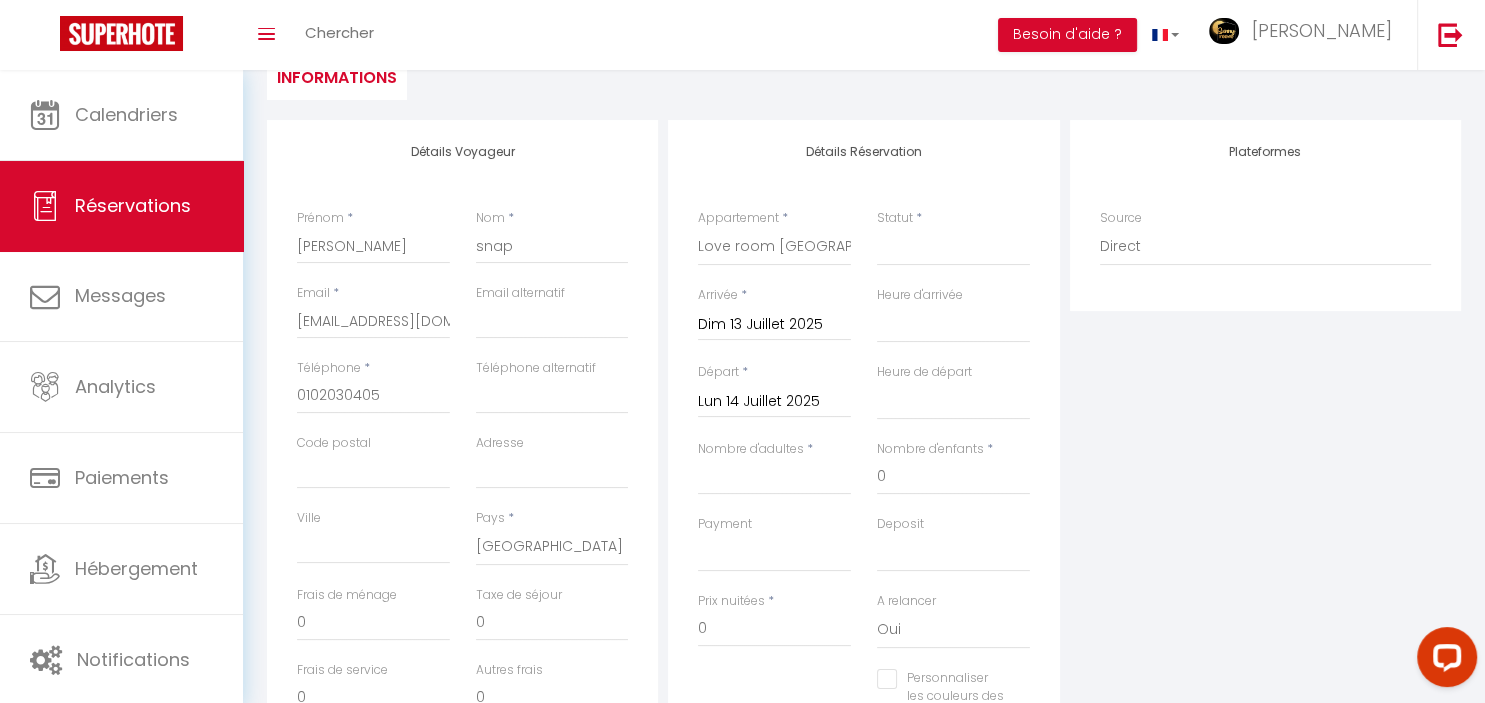 click on "Plateformes    Source
Direct
[DOMAIN_NAME]
[DOMAIN_NAME]
Chalet montagne
Expedia
Gite de [GEOGRAPHIC_DATA]
Homeaway
Homeaway iCal
[DOMAIN_NAME]
[DOMAIN_NAME]
[DOMAIN_NAME]
Ical" at bounding box center (1265, 477) 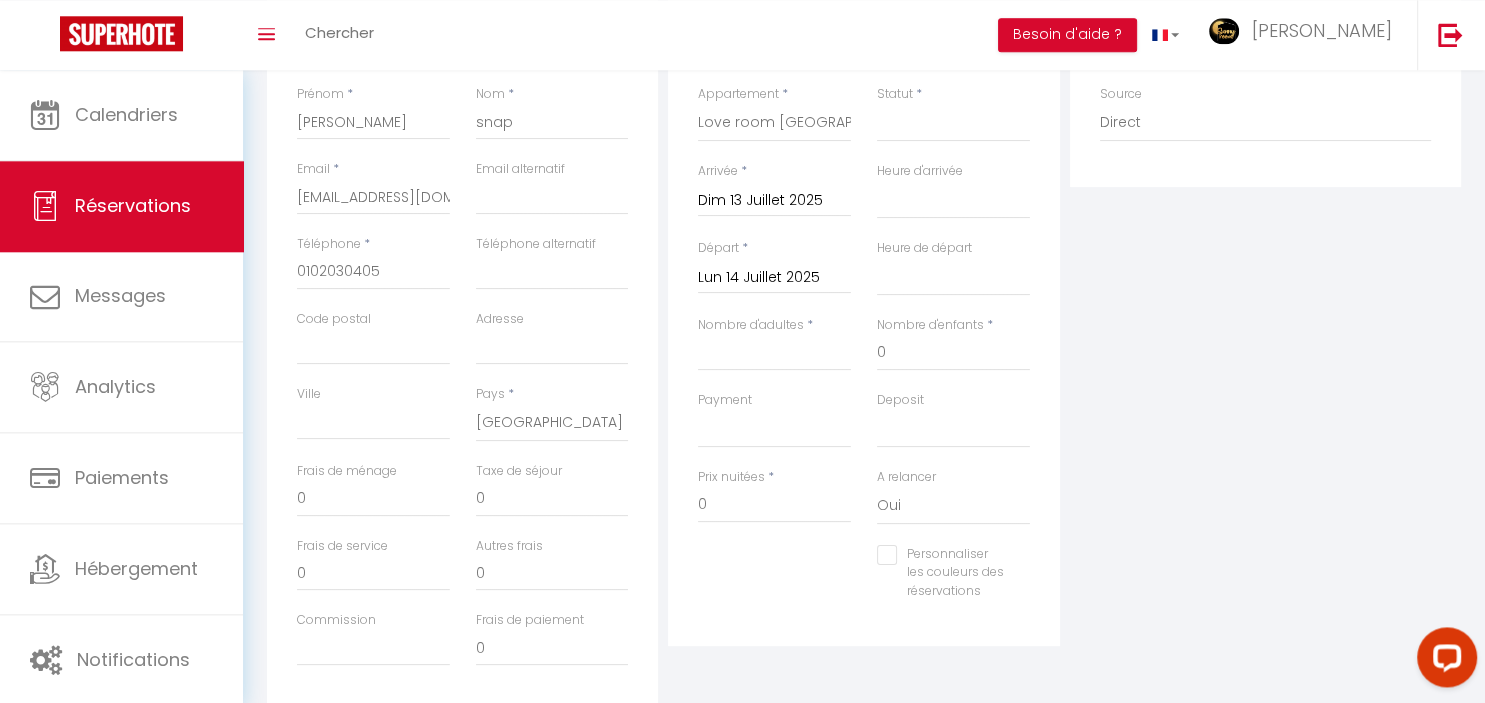 scroll, scrollTop: 422, scrollLeft: 0, axis: vertical 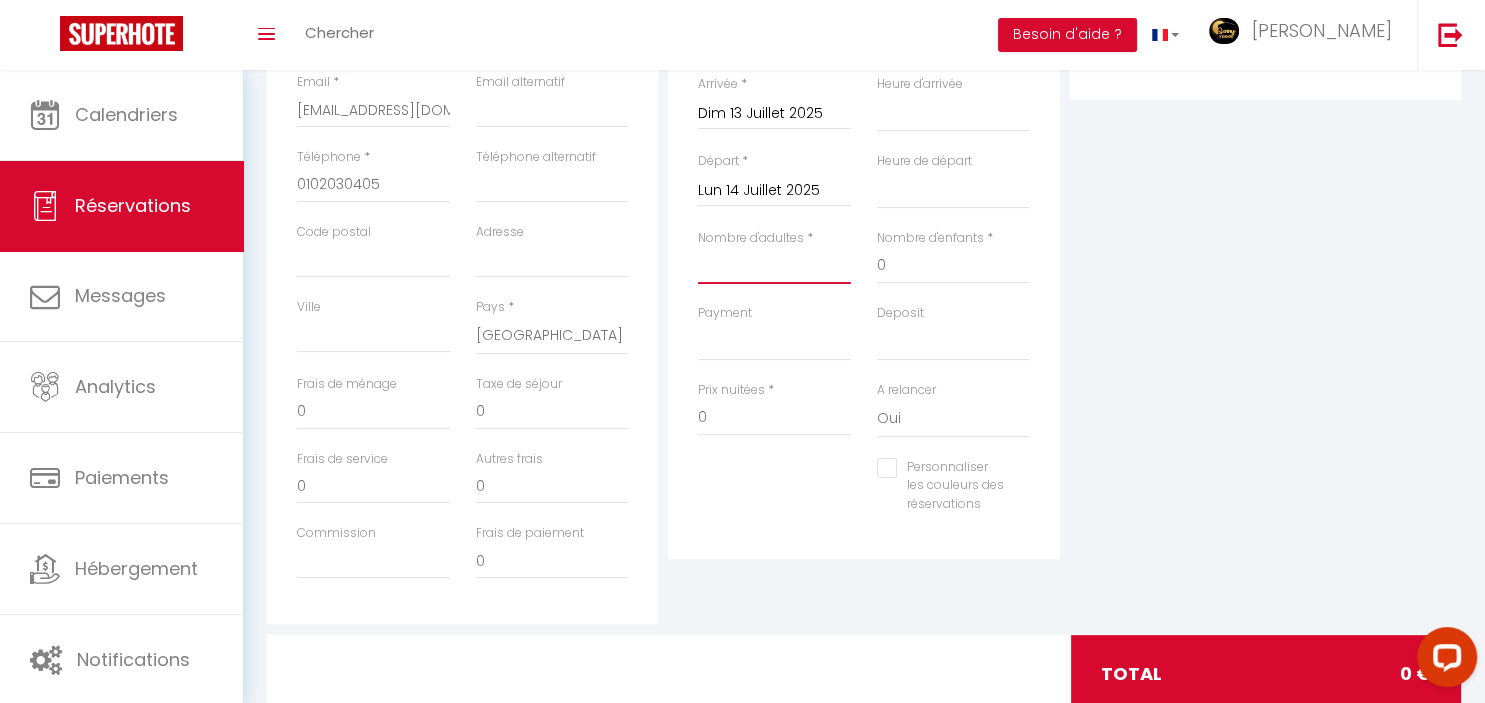 click on "Nombre d'adultes" at bounding box center (774, 266) 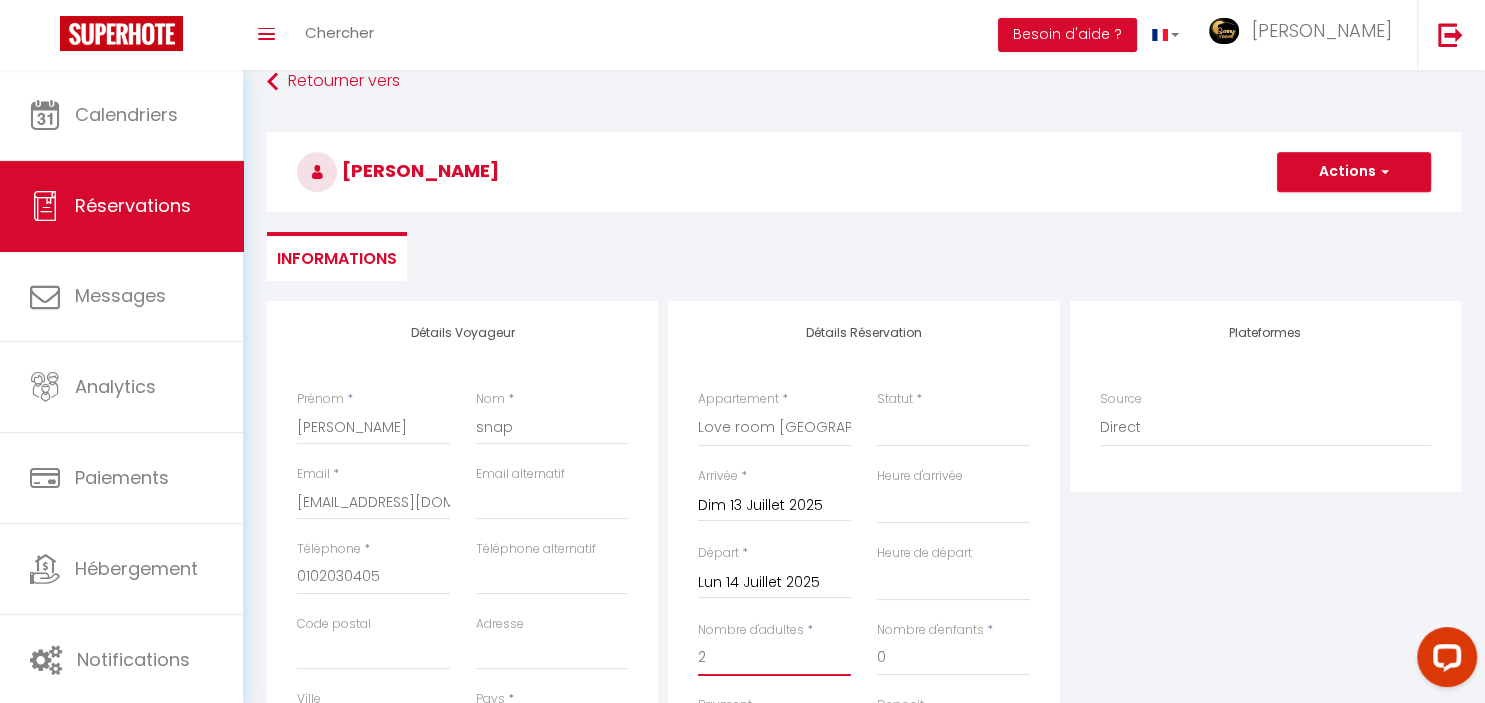 scroll, scrollTop: 0, scrollLeft: 0, axis: both 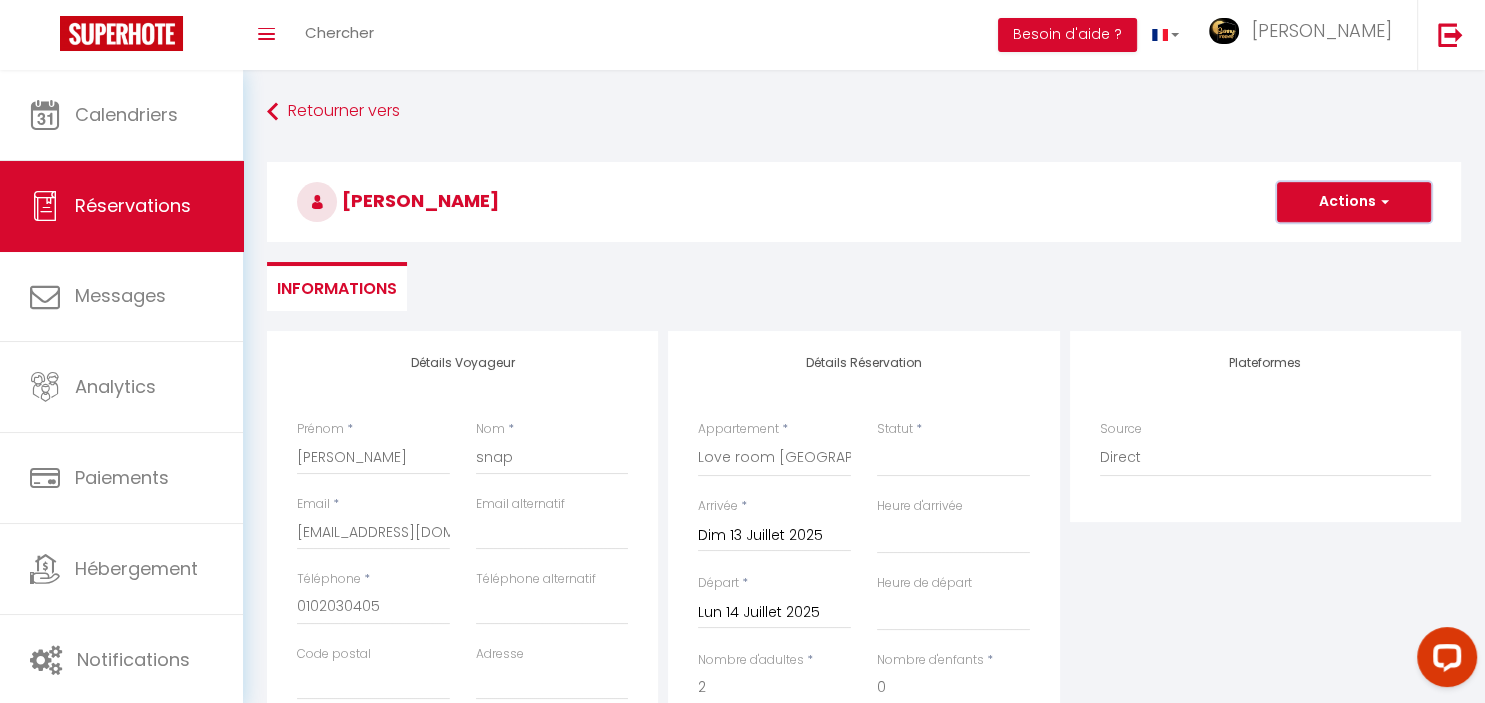 click on "Actions" at bounding box center (1354, 202) 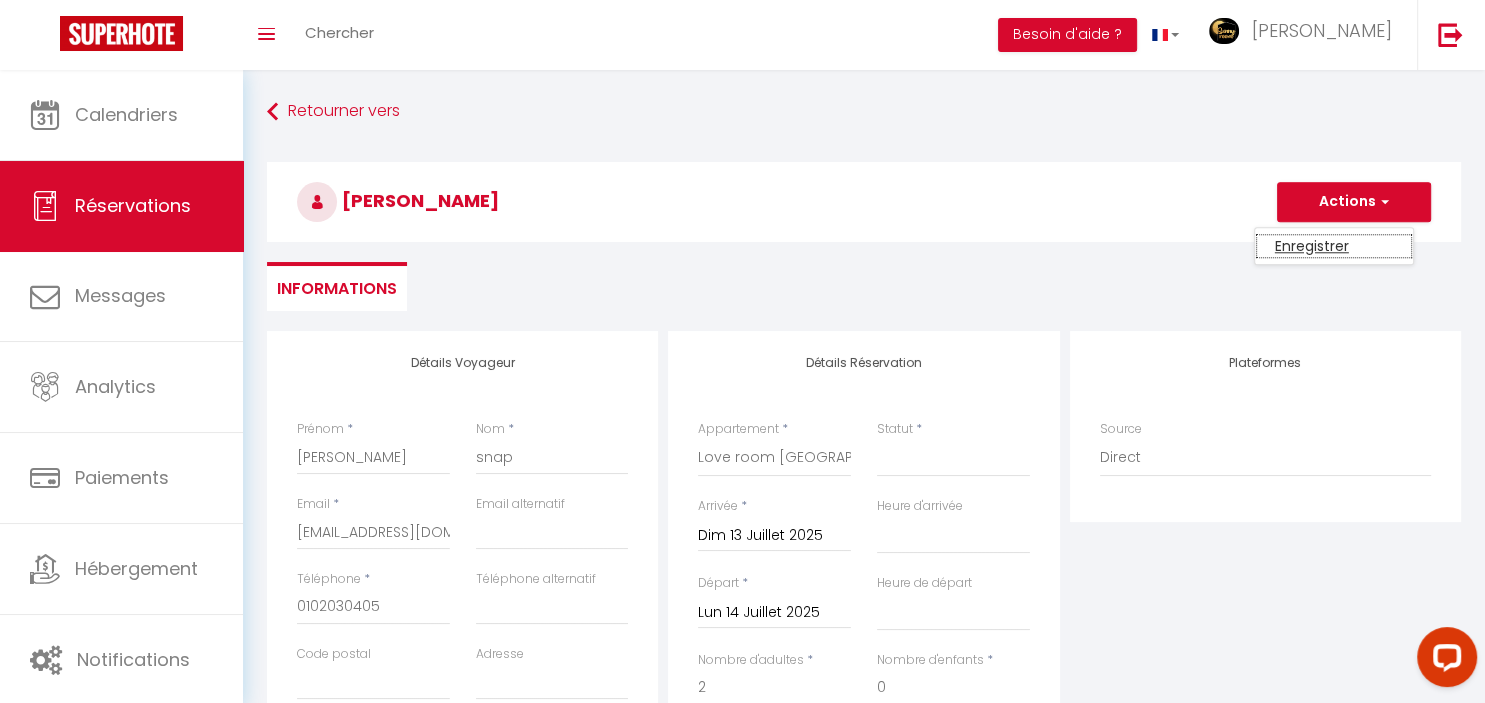 click on "Enregistrer" at bounding box center (1334, 246) 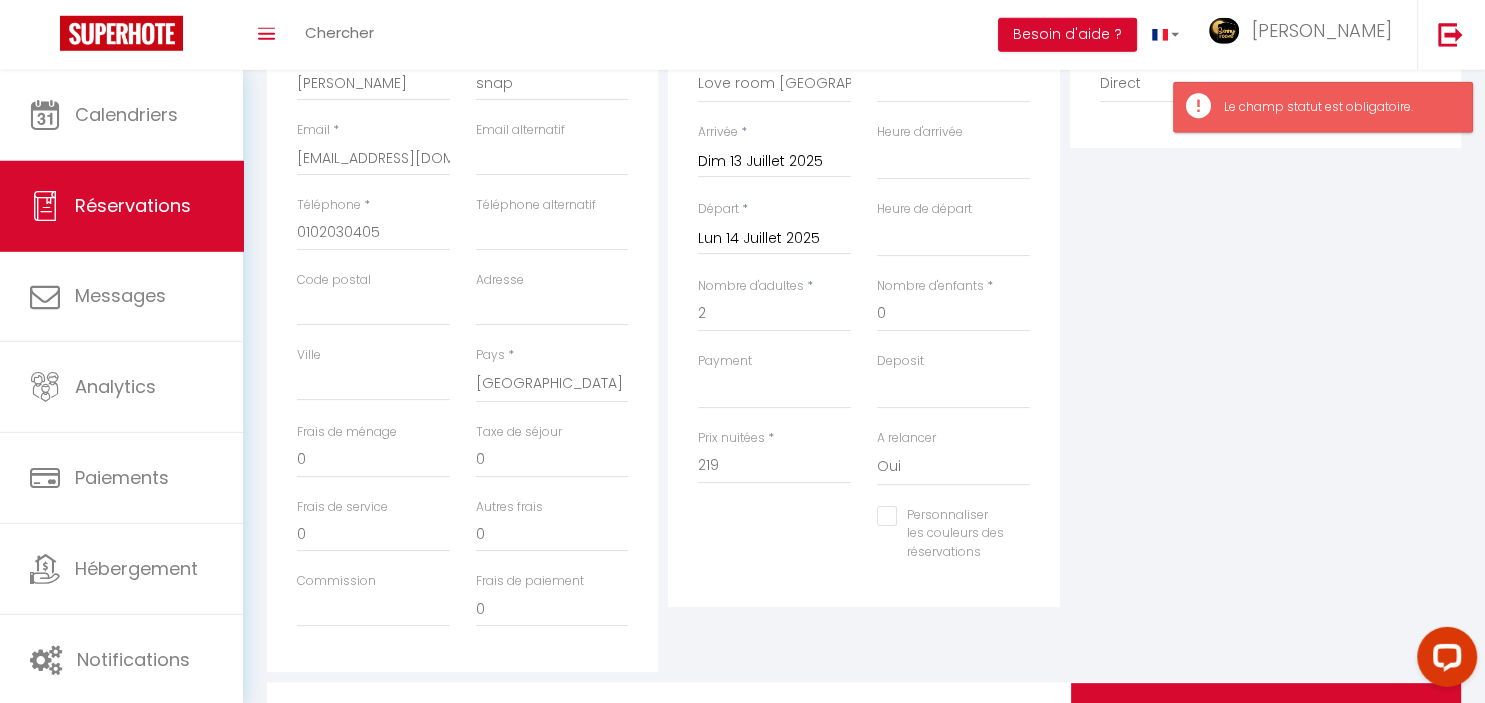 scroll, scrollTop: 271, scrollLeft: 0, axis: vertical 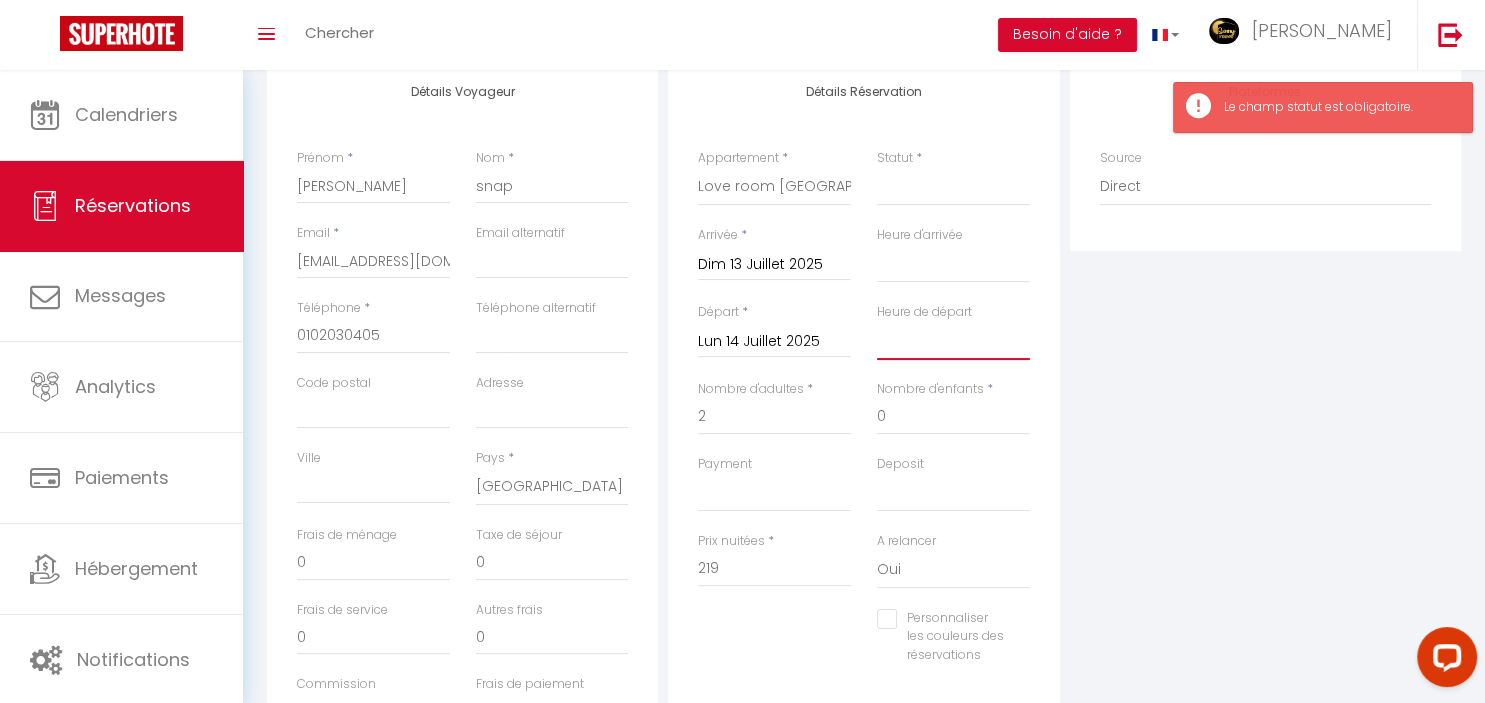 click on "00:00 00:30 01:00 01:30 02:00 02:30 03:00 03:30 04:00 04:30 05:00 05:30 06:00 06:30 07:00 07:30 08:00 08:30 09:00 09:30 10:00 10:30 11:00 11:30 12:00 12:30 13:00 13:30 14:00 14:30 15:00 15:30 16:00 16:30 17:00 17:30 18:00 18:30 19:00 19:30 20:00 20:30 21:00 21:30 22:00 22:30 23:00 23:30" at bounding box center [953, 341] 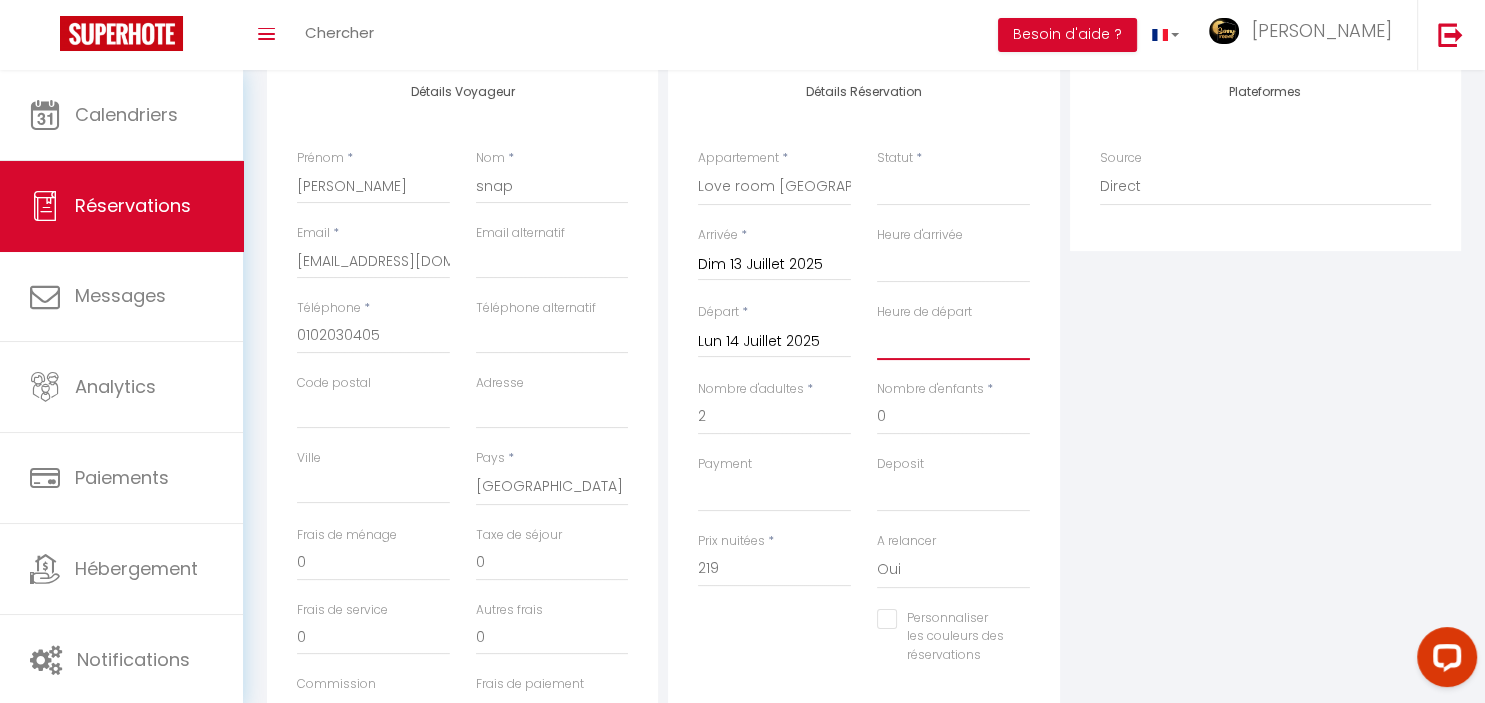 click on "00:00 00:30 01:00 01:30 02:00 02:30 03:00 03:30 04:00 04:30 05:00 05:30 06:00 06:30 07:00 07:30 08:00 08:30 09:00 09:30 10:00 10:30 11:00 11:30 12:00 12:30 13:00 13:30 14:00 14:30 15:00 15:30 16:00 16:30 17:00 17:30 18:00 18:30 19:00 19:30 20:00 20:30 21:00 21:30 22:00 22:30 23:00 23:30" at bounding box center [953, 341] 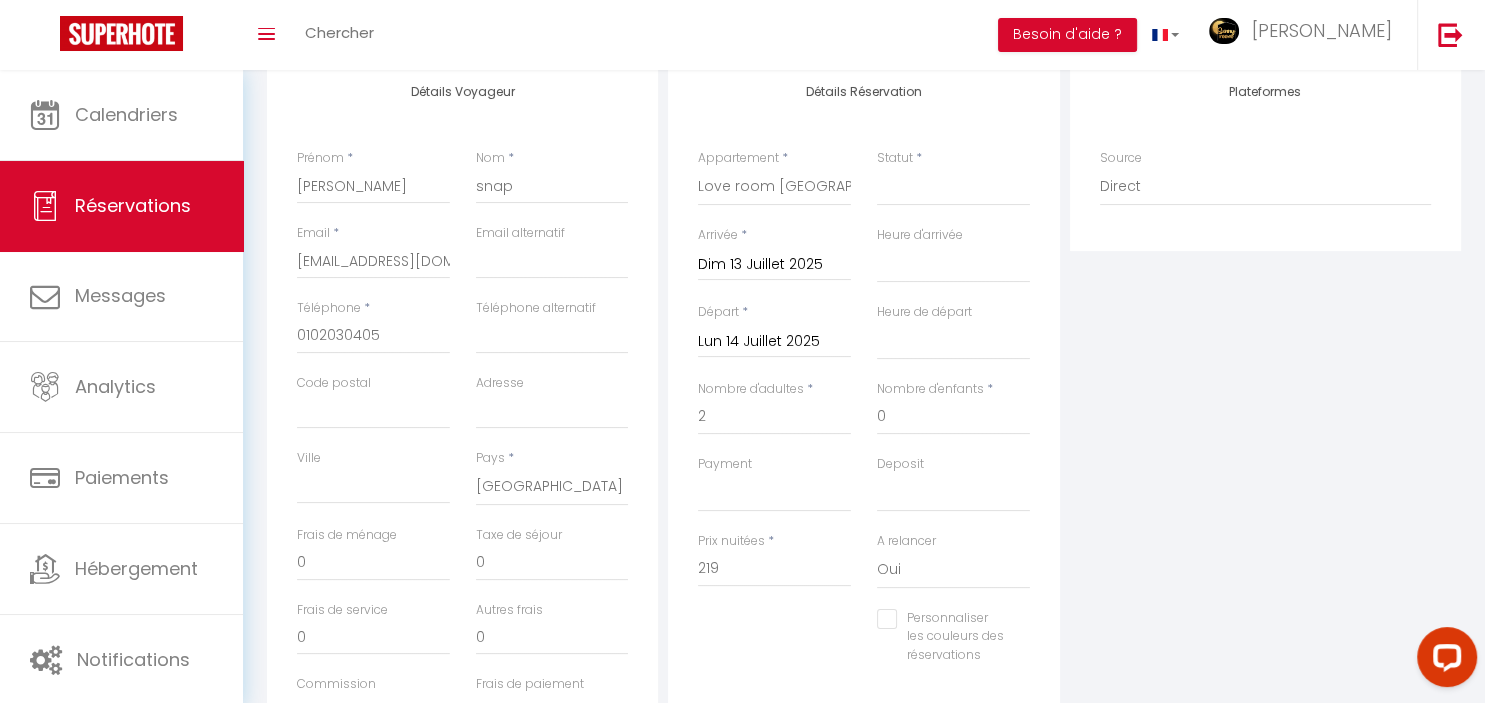 click on "Nombre d'enfants   *   0" at bounding box center (953, 417) 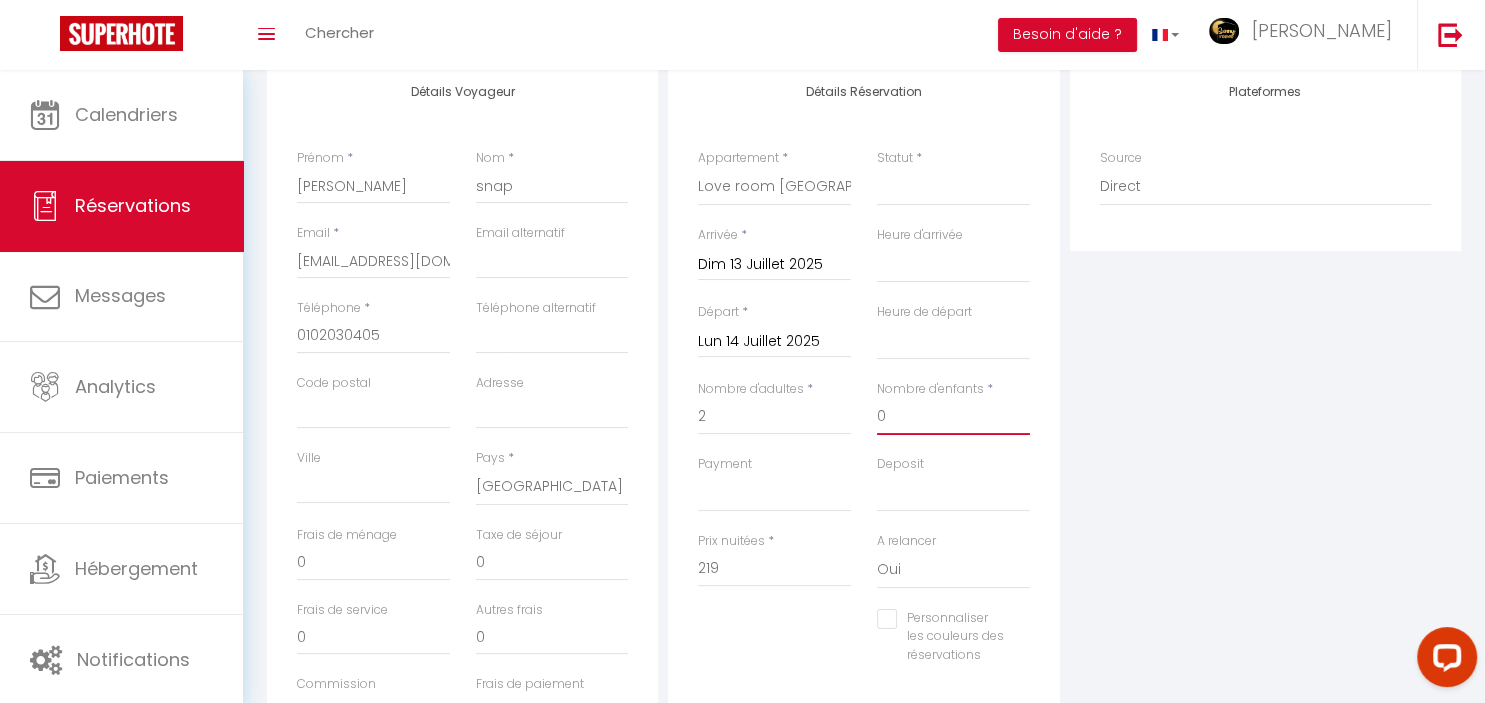 click on "0" at bounding box center (953, 417) 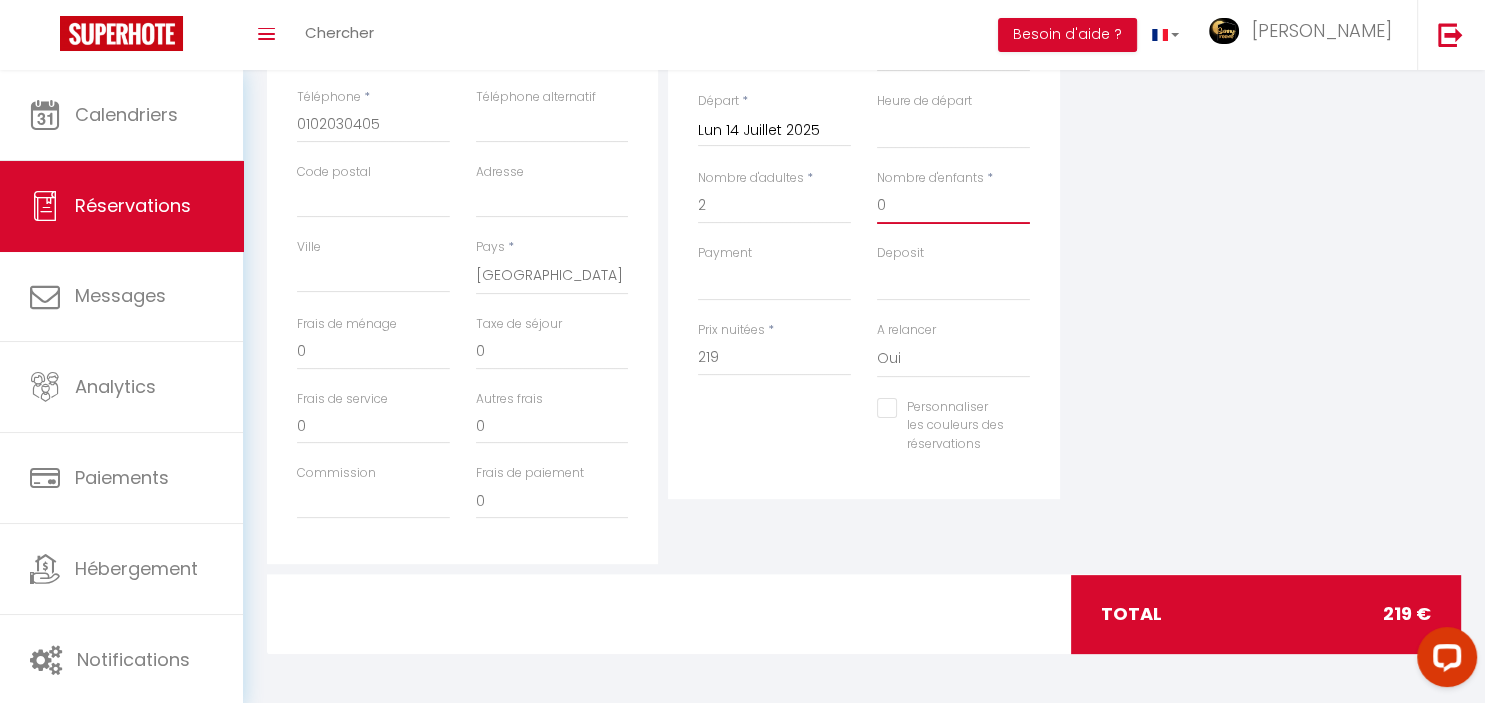 scroll, scrollTop: 165, scrollLeft: 0, axis: vertical 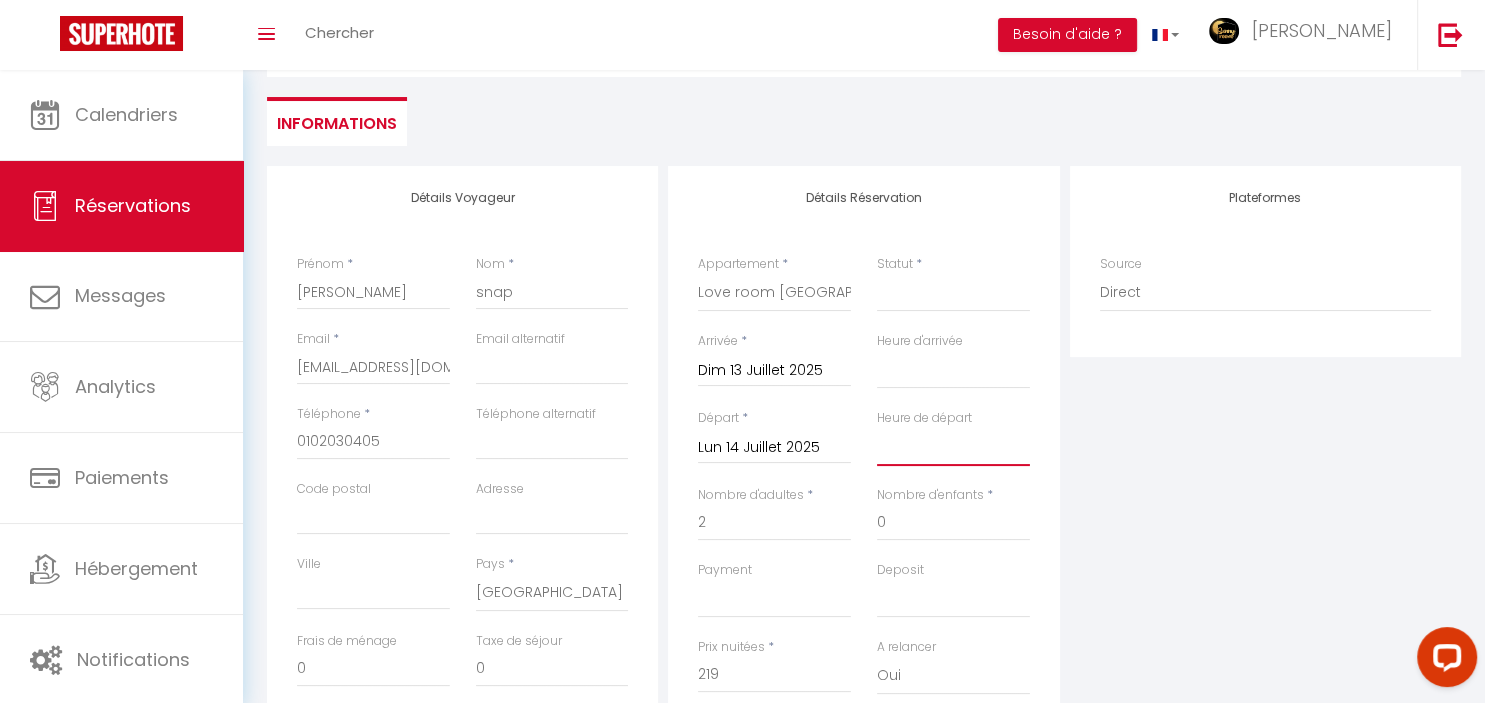 click on "00:00 00:30 01:00 01:30 02:00 02:30 03:00 03:30 04:00 04:30 05:00 05:30 06:00 06:30 07:00 07:30 08:00 08:30 09:00 09:30 10:00 10:30 11:00 11:30 12:00 12:30 13:00 13:30 14:00 14:30 15:00 15:30 16:00 16:30 17:00 17:30 18:00 18:30 19:00 19:30 20:00 20:30 21:00 21:30 22:00 22:30 23:00 23:30" at bounding box center (953, 447) 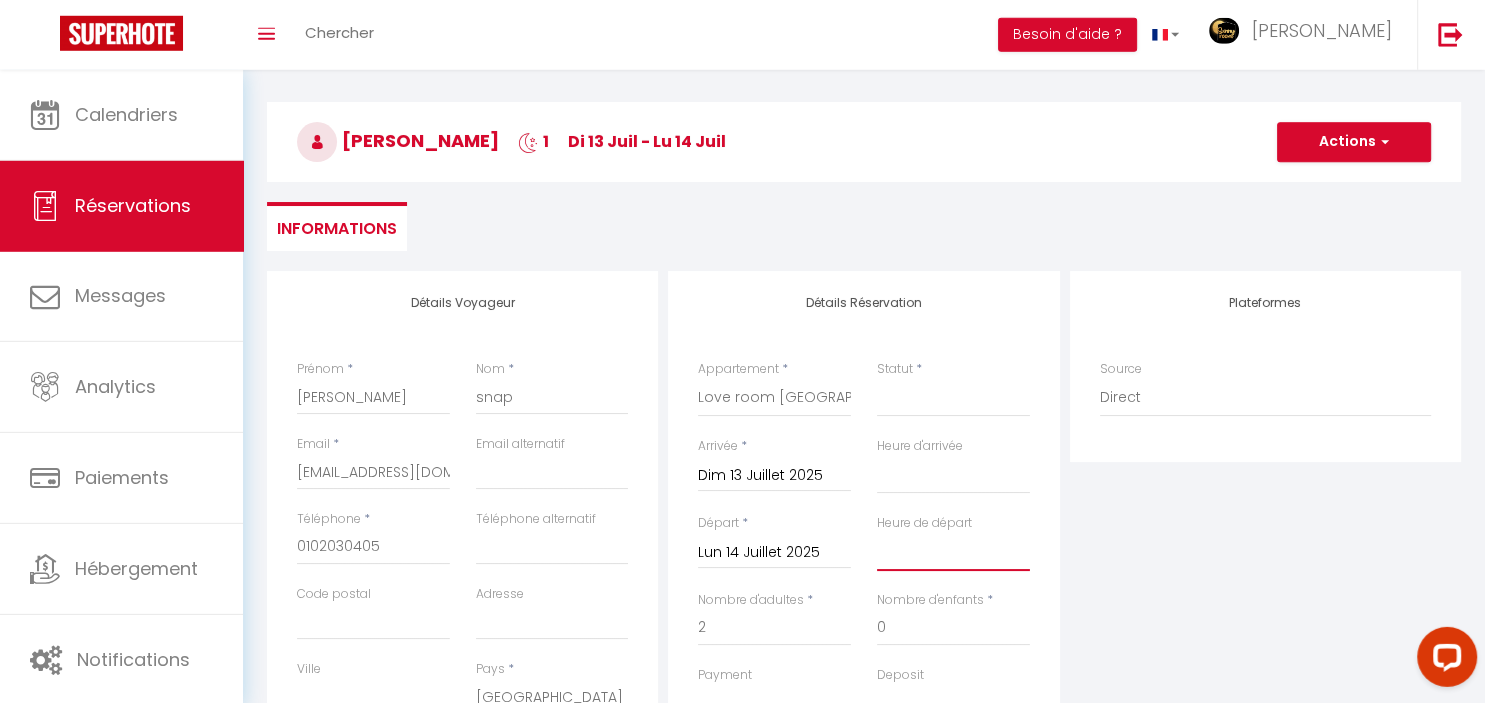 scroll, scrollTop: 60, scrollLeft: 0, axis: vertical 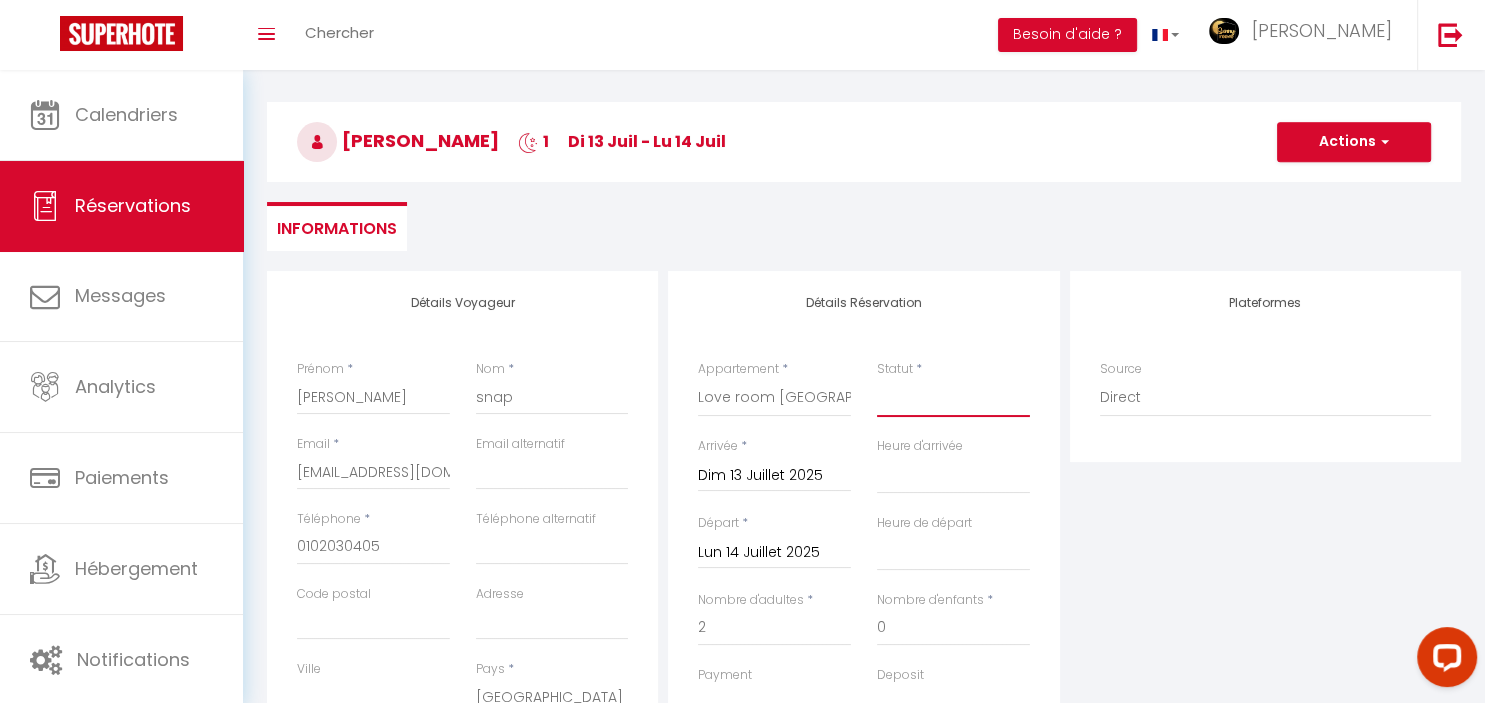 click on "Confirmé Non Confirmé [PERSON_NAME] par le voyageur No Show Request" at bounding box center (953, 398) 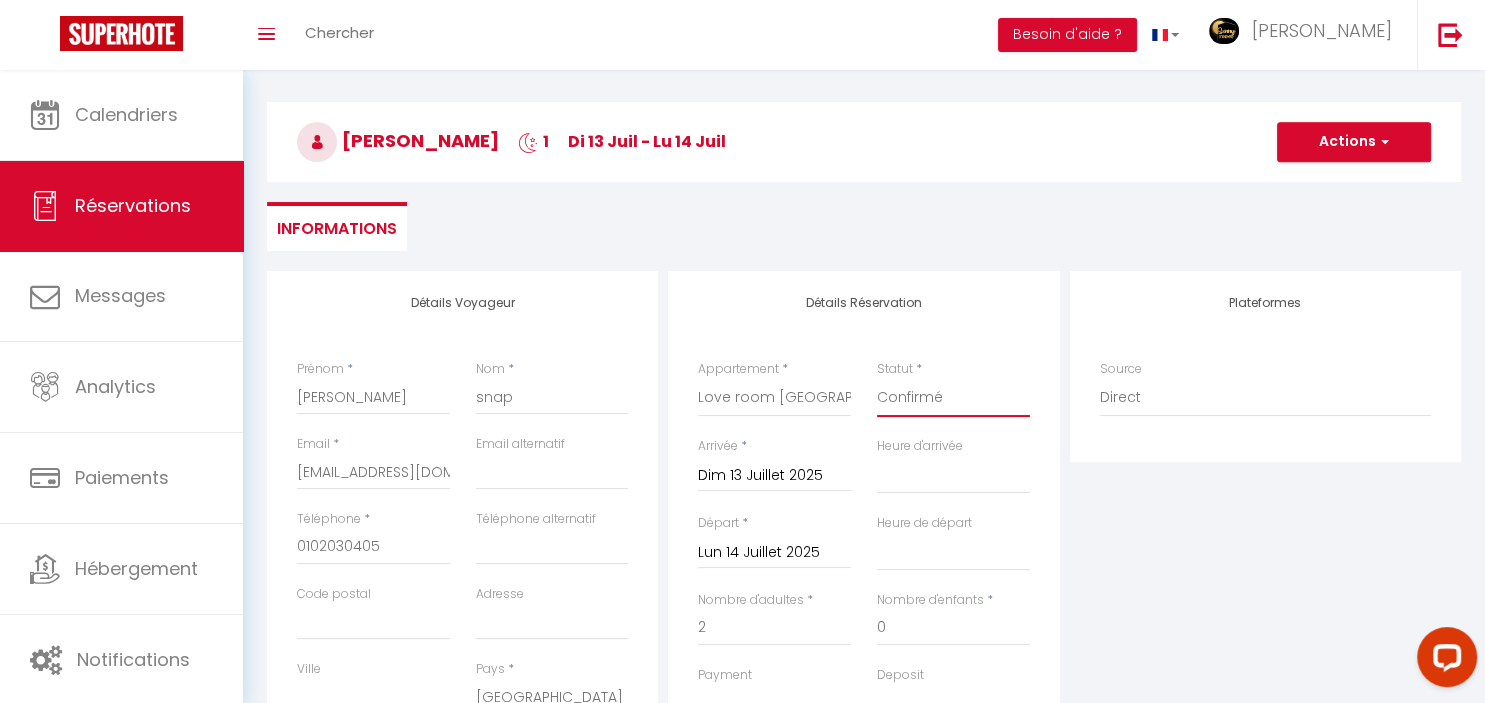 click on "Confirmé" at bounding box center (0, 0) 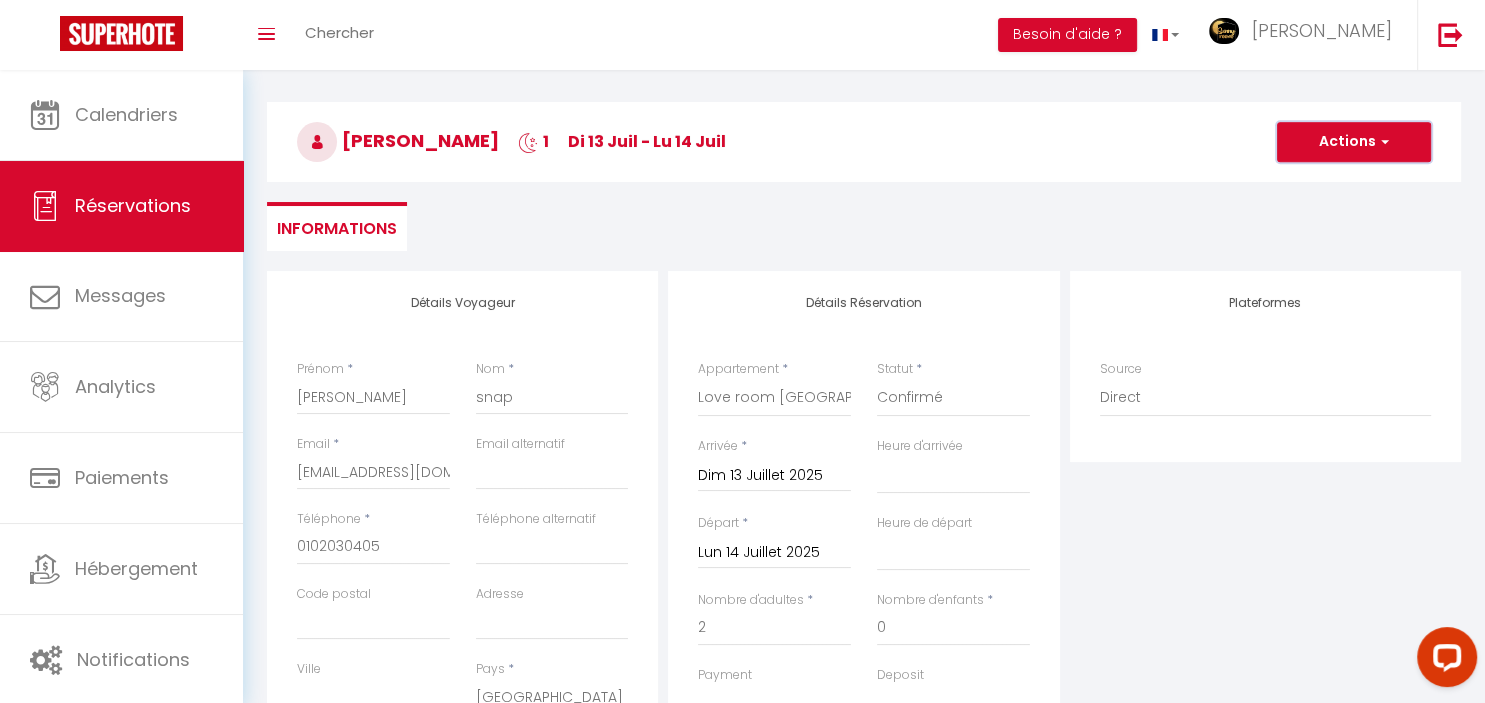 click on "Actions" at bounding box center [1354, 142] 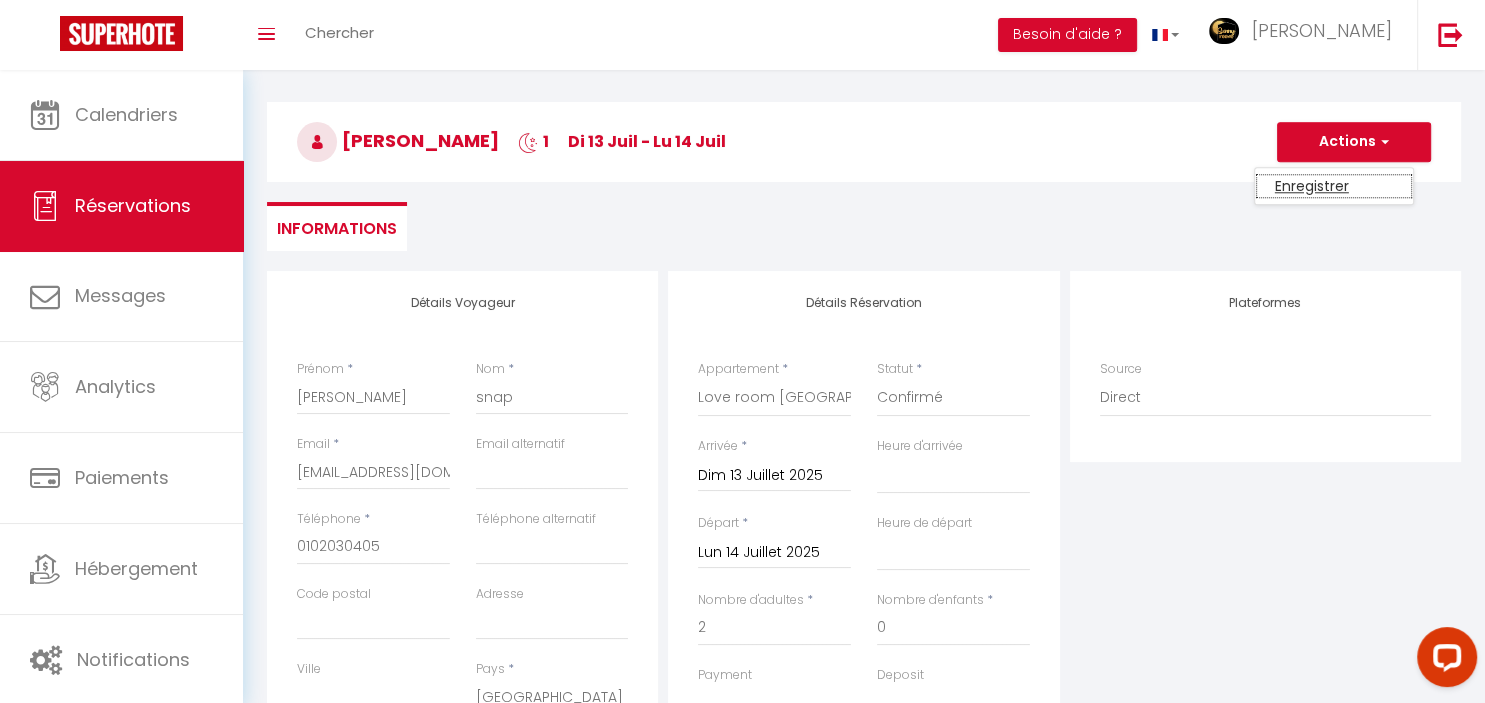click on "Enregistrer" at bounding box center [1334, 186] 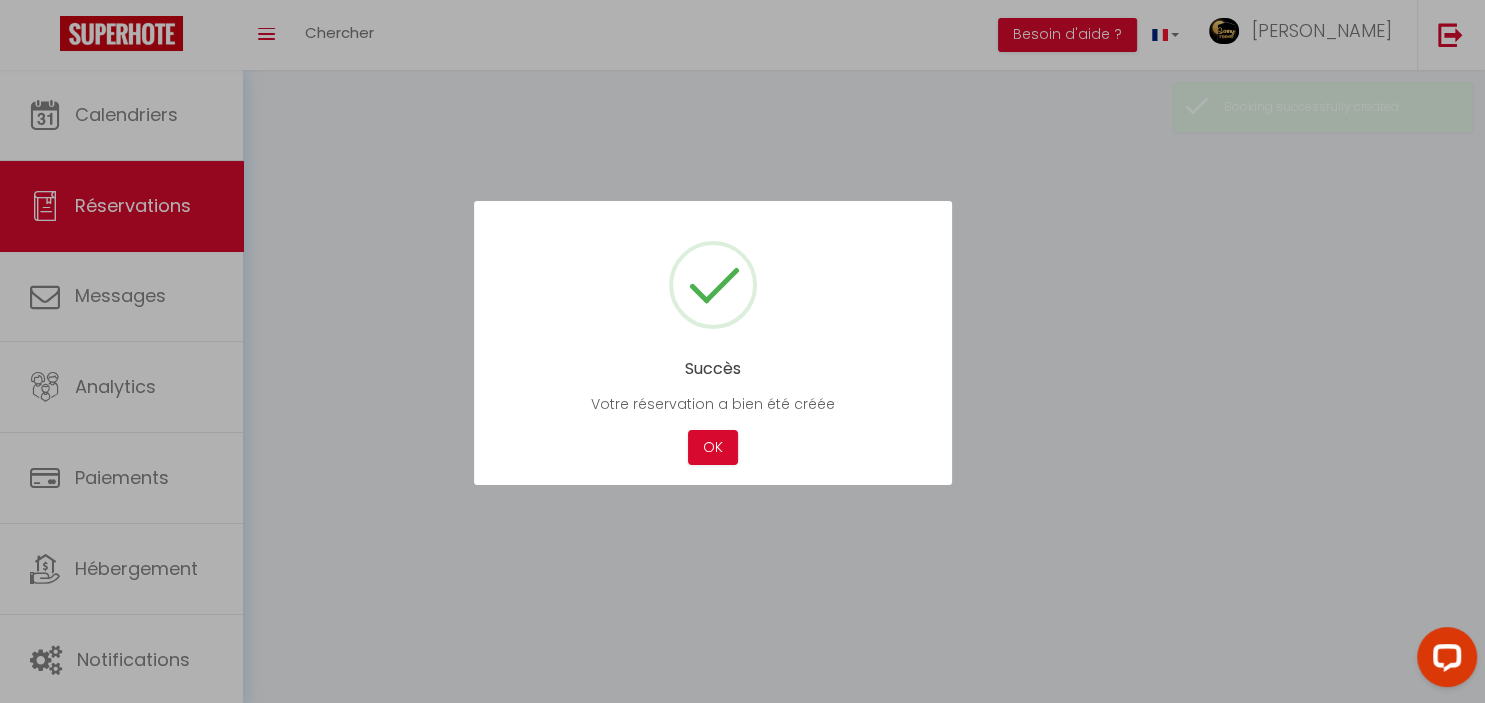 scroll, scrollTop: 0, scrollLeft: 0, axis: both 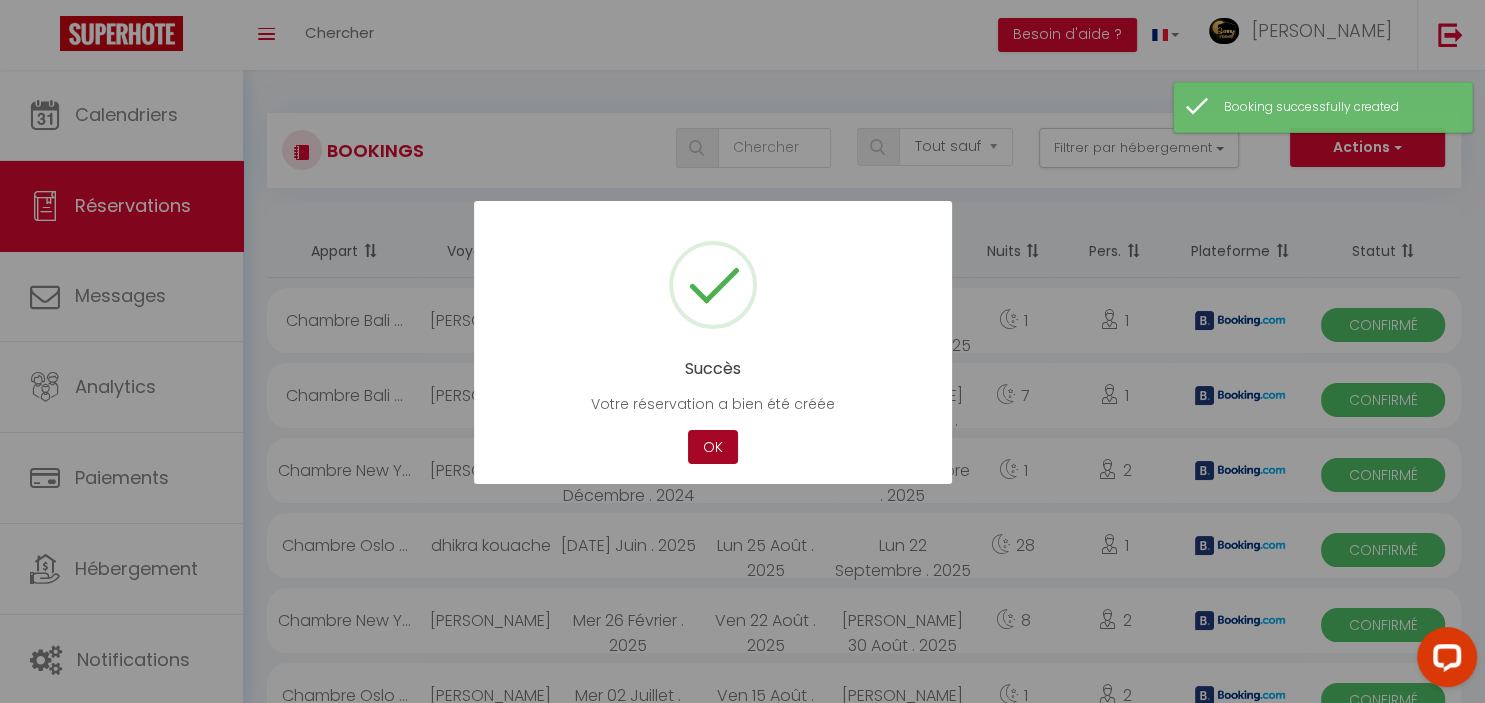 click on "OK" at bounding box center (713, 447) 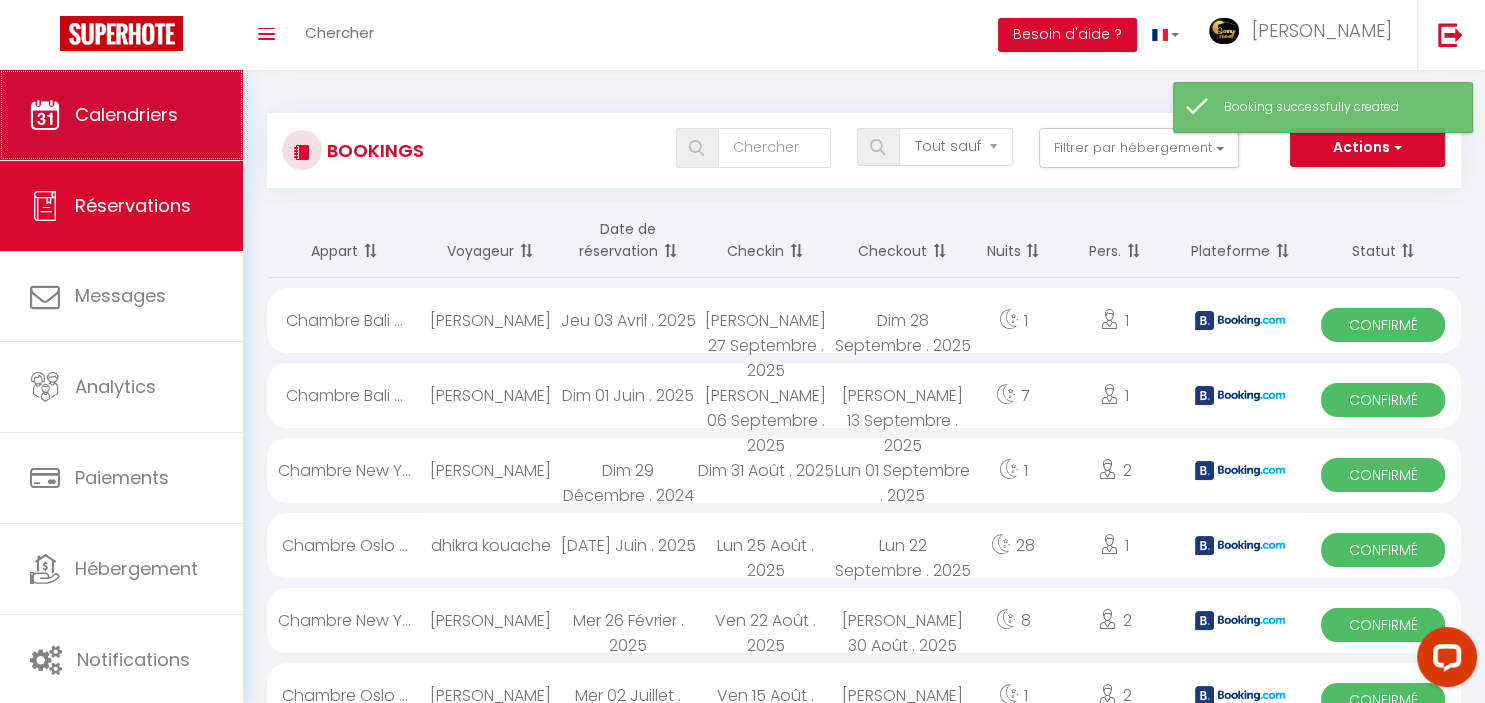 click on "Calendriers" at bounding box center (121, 115) 